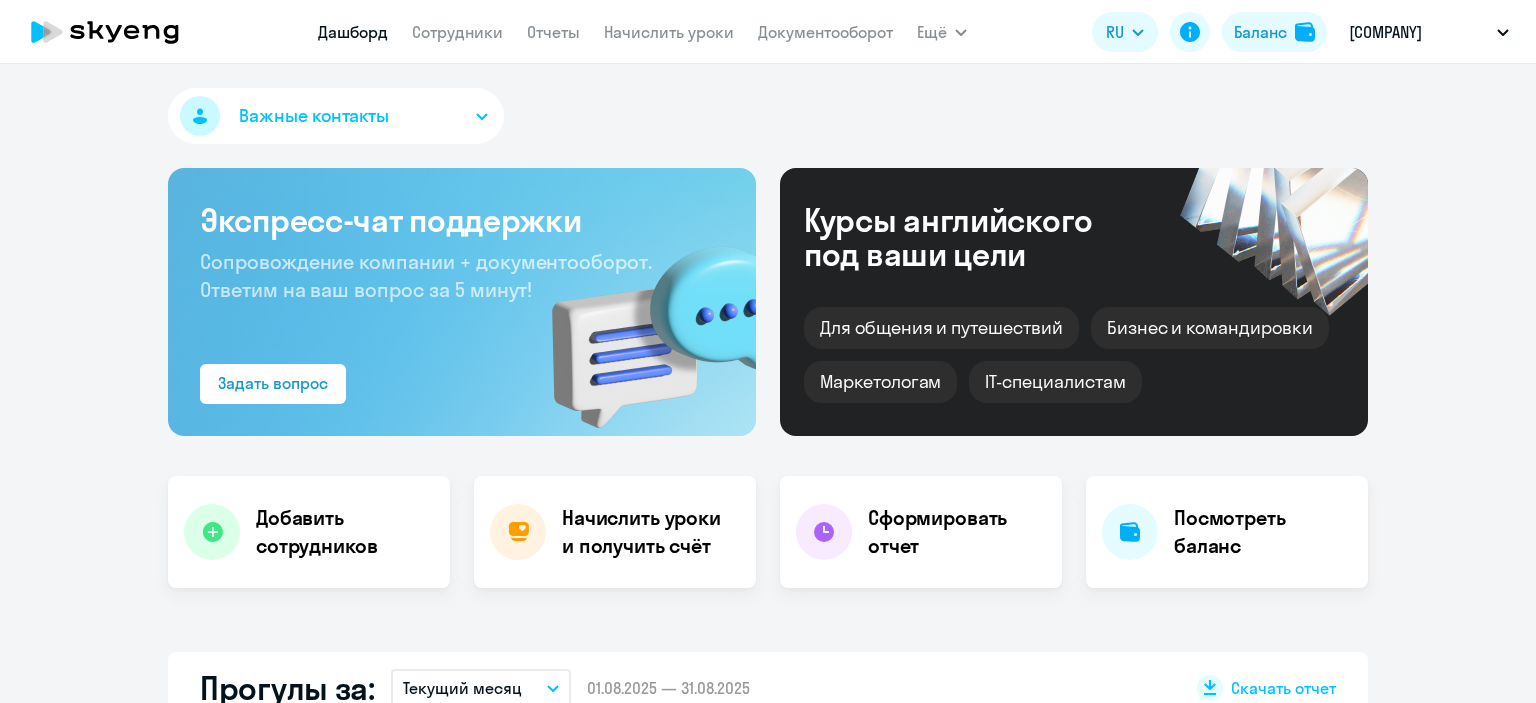 select on "30" 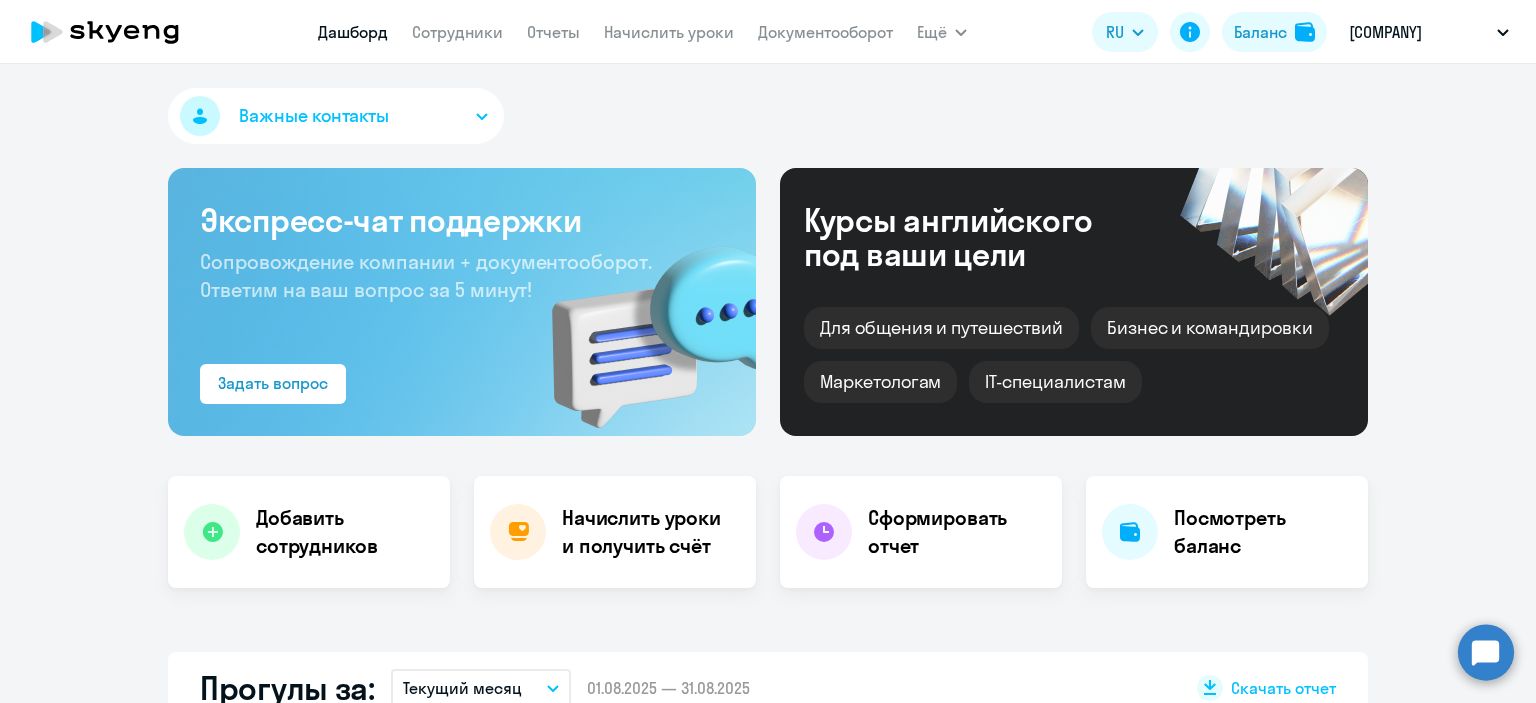 scroll, scrollTop: 0, scrollLeft: 0, axis: both 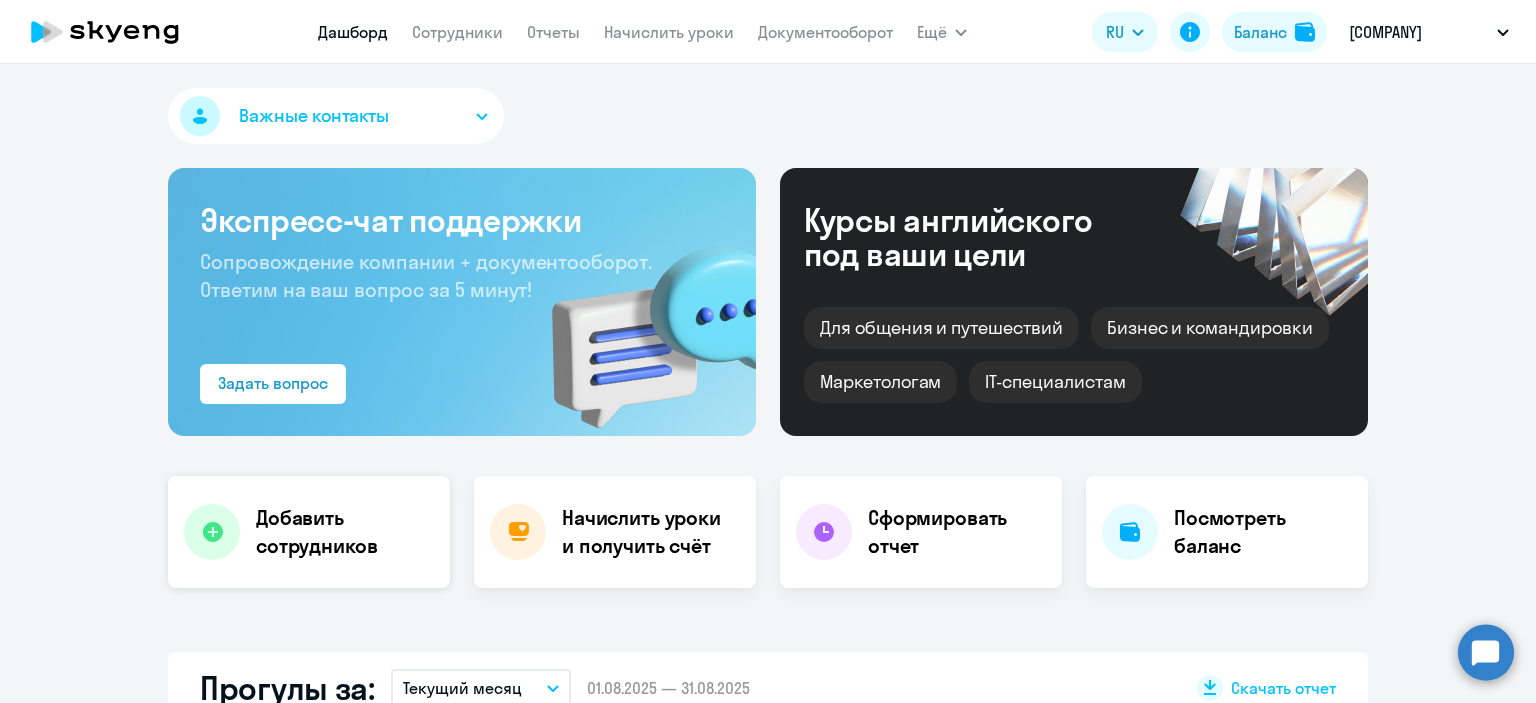 click on "Добавить сотрудников" 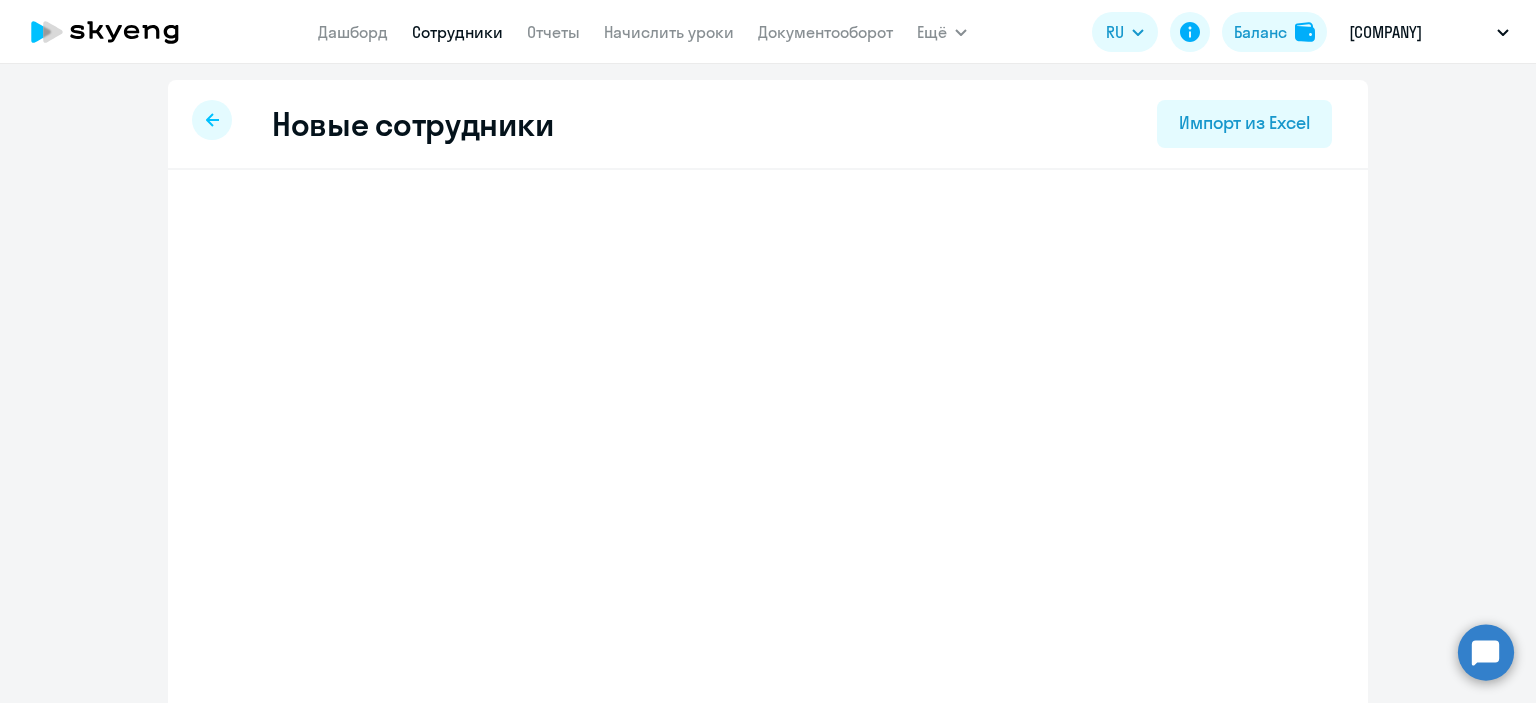 select on "english_adult_not_native_speaker" 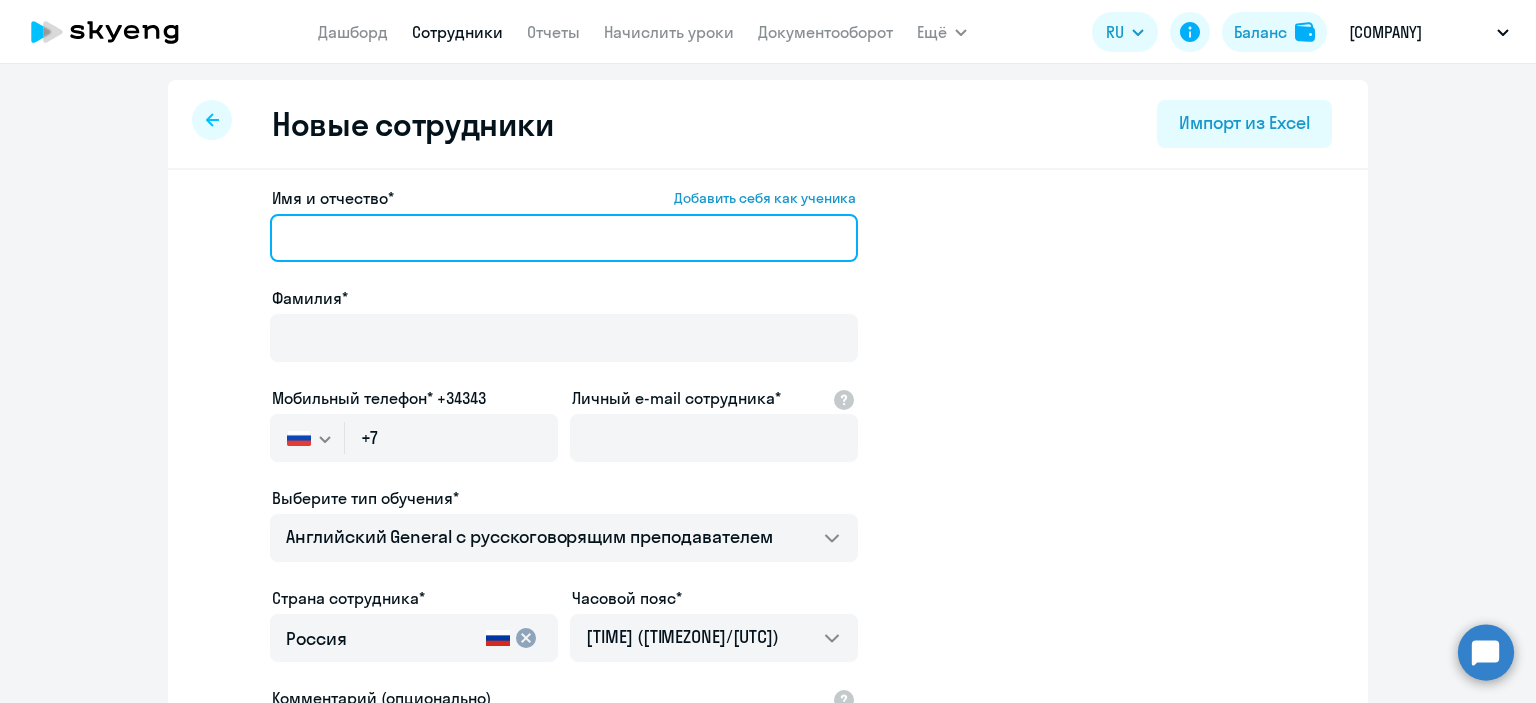 click on "Имя и отчество*  Добавить себя как ученика" at bounding box center (564, 238) 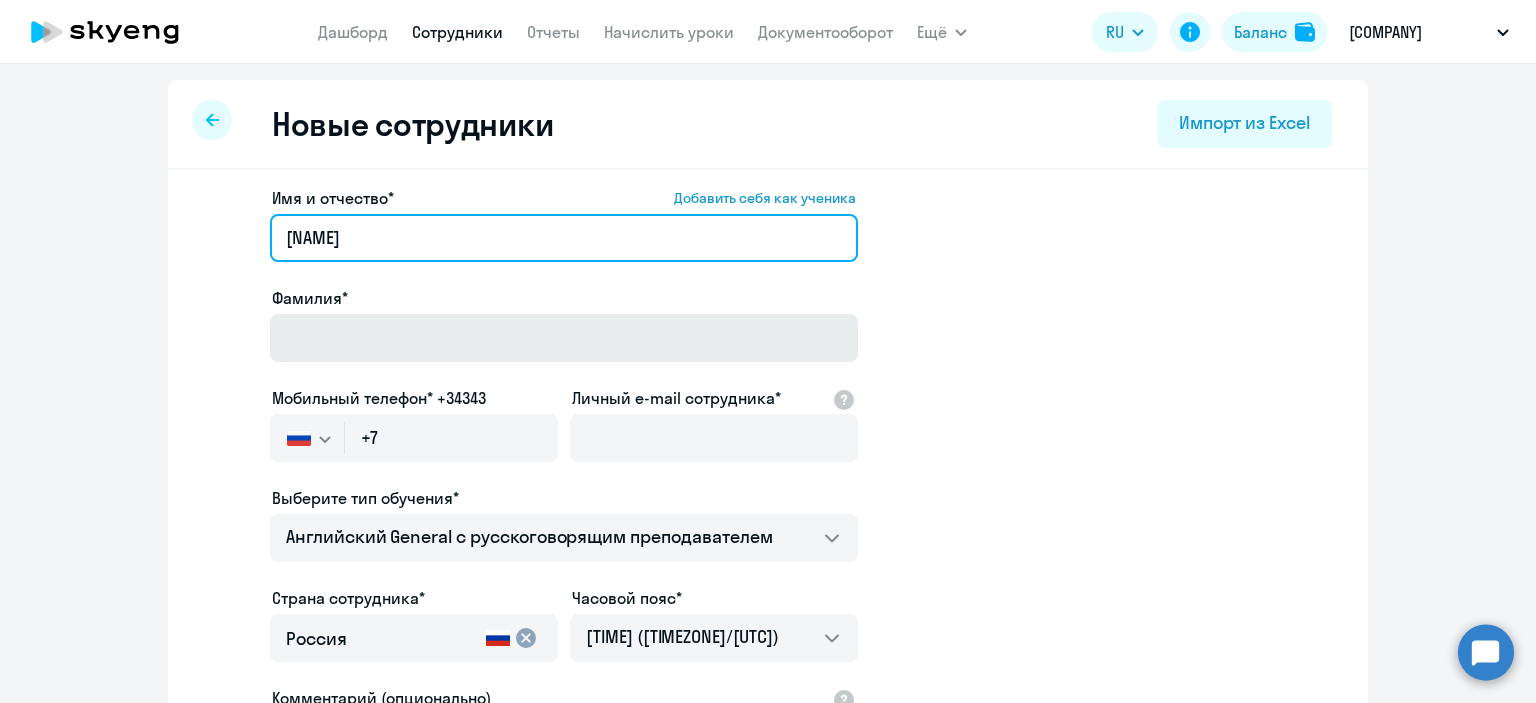 type on "[NAME]" 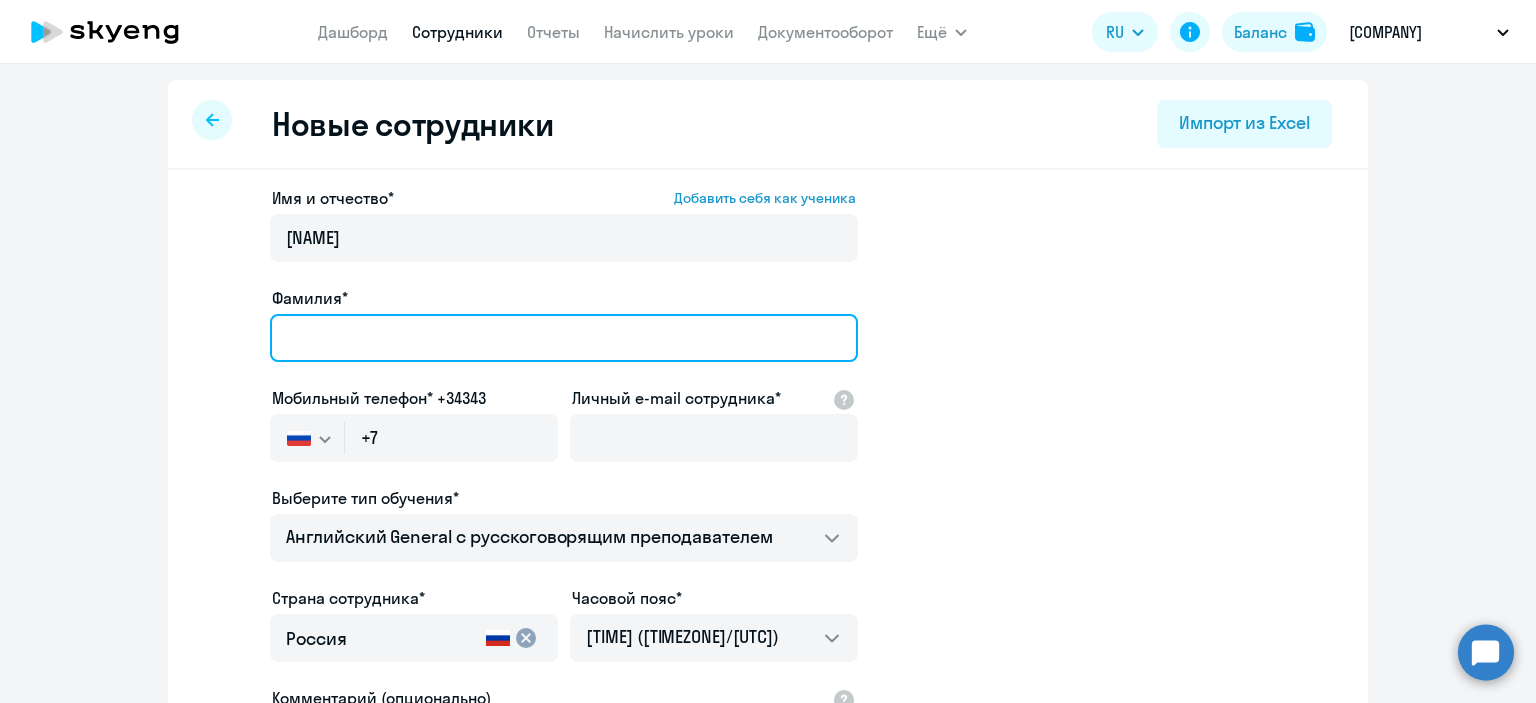 click on "Фамилия*" at bounding box center [564, 338] 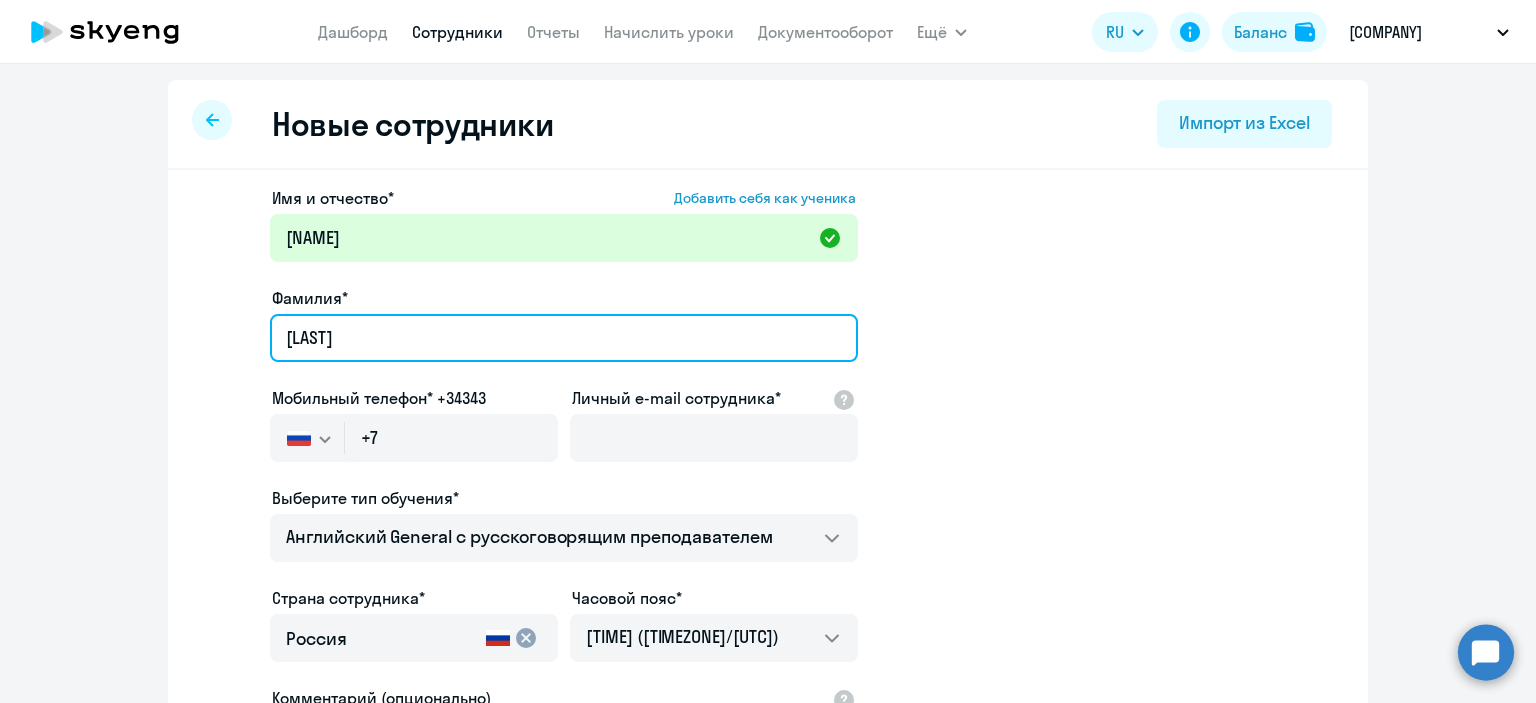 type on "[LAST]" 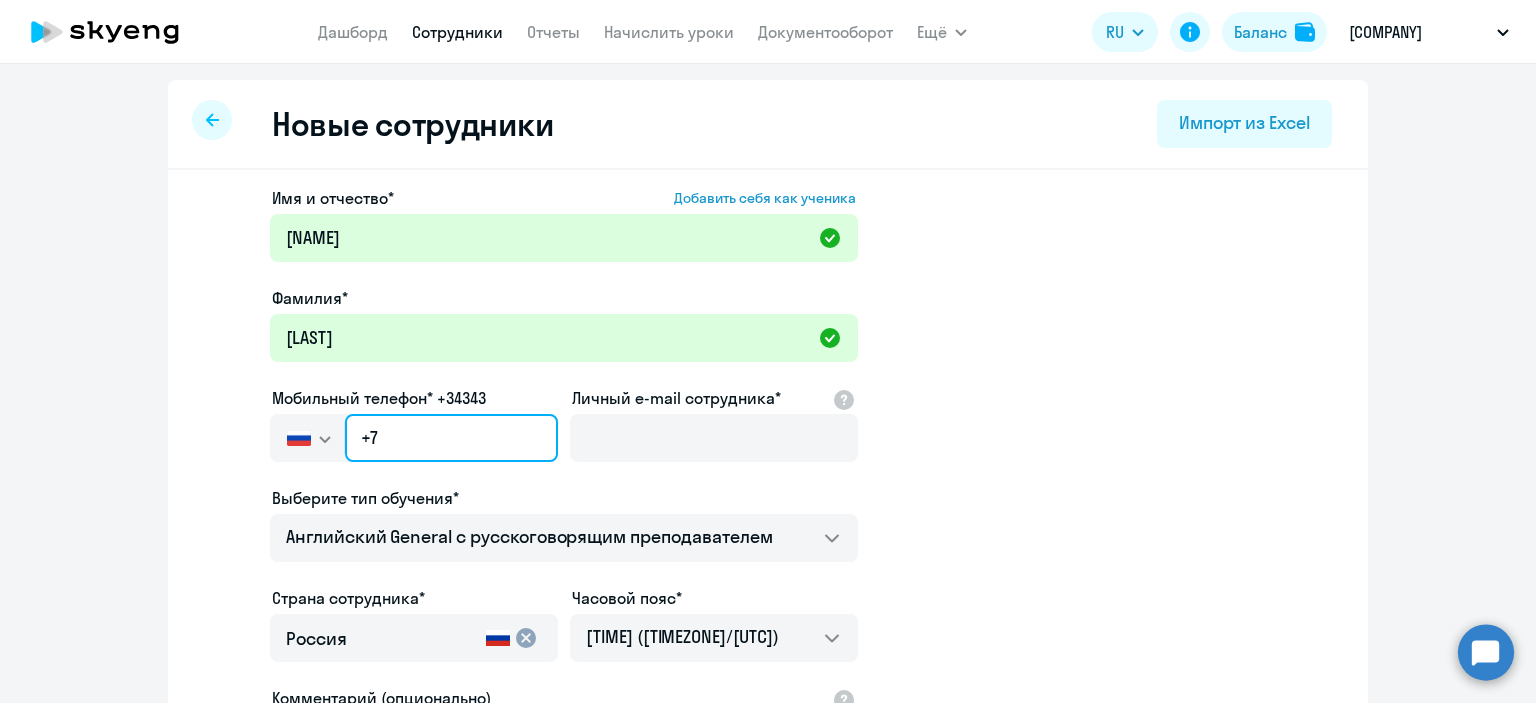 click on "+7" 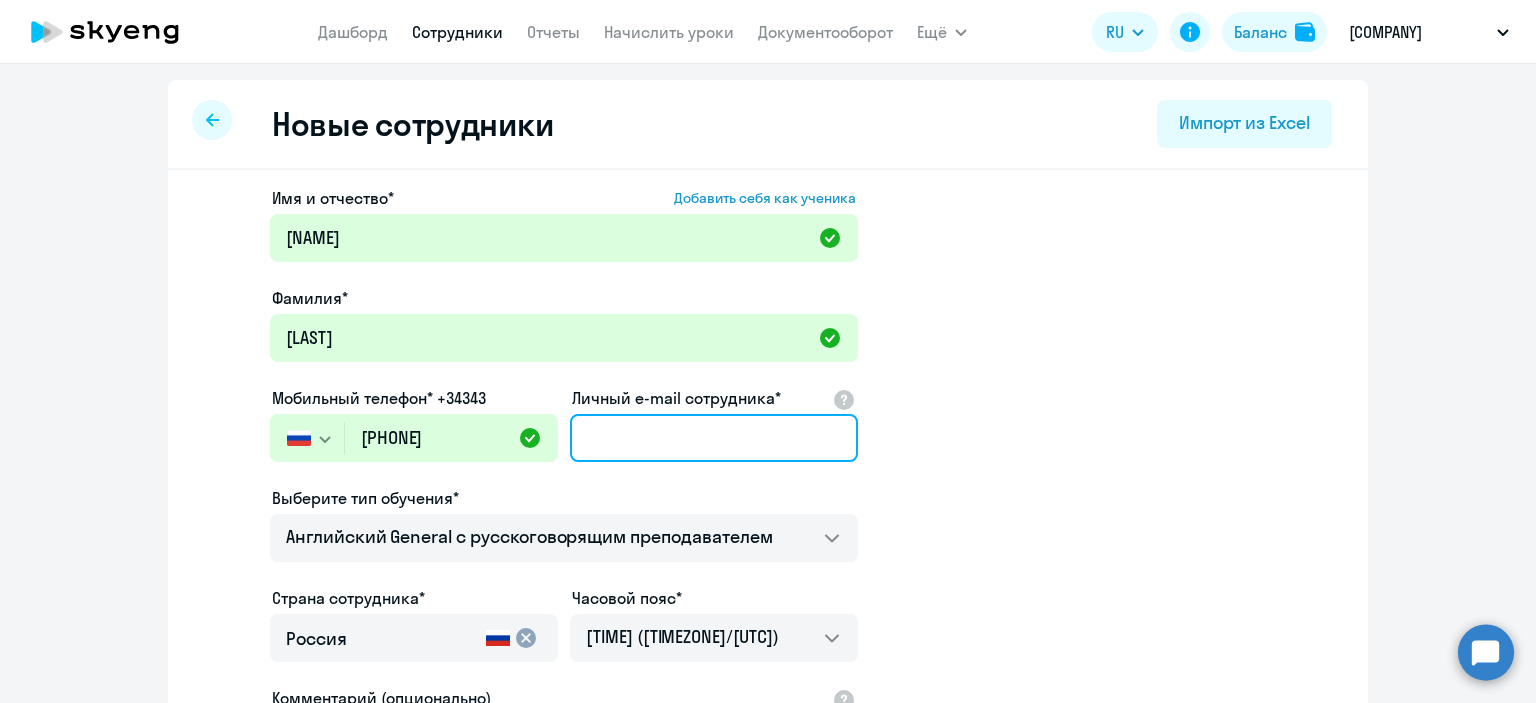 click on "Личный e-mail сотрудника*" at bounding box center [714, 438] 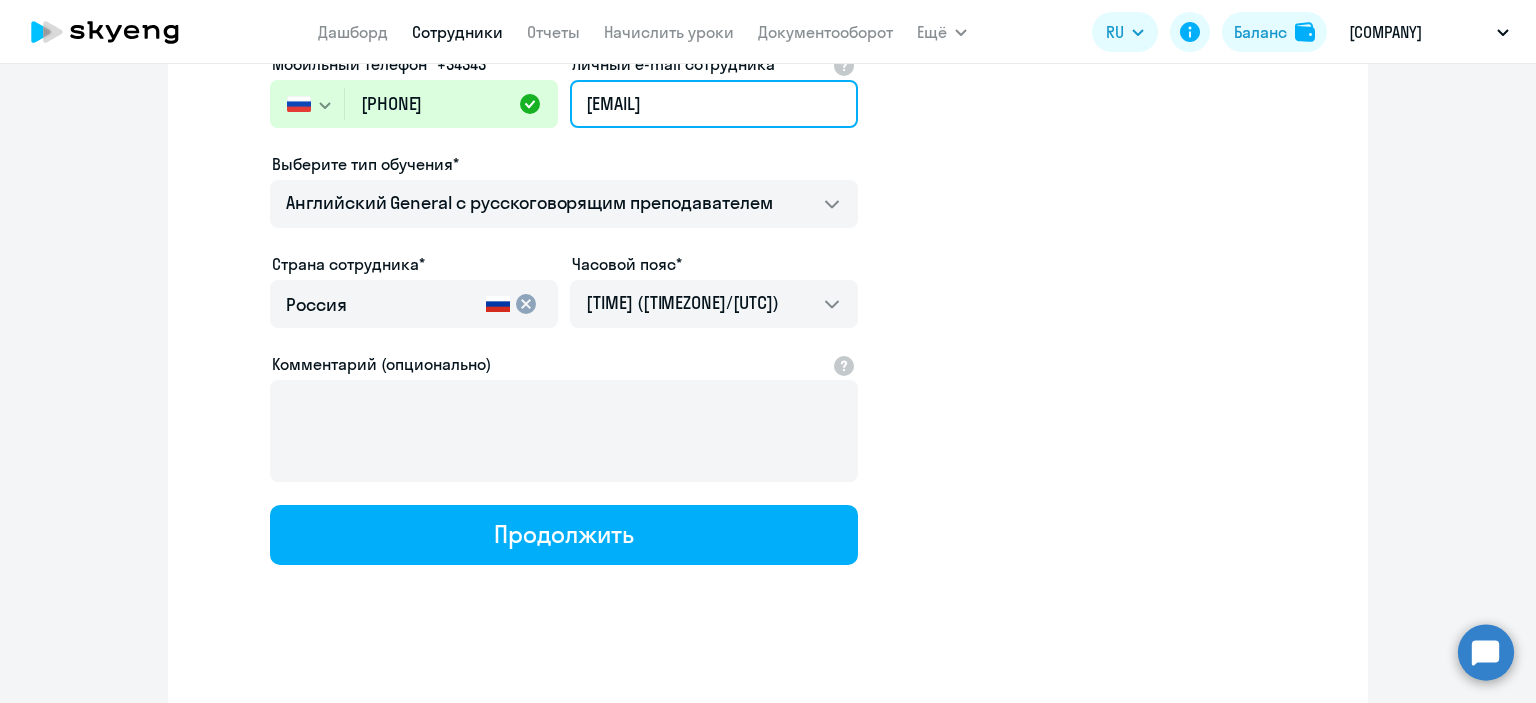 scroll, scrollTop: 343, scrollLeft: 0, axis: vertical 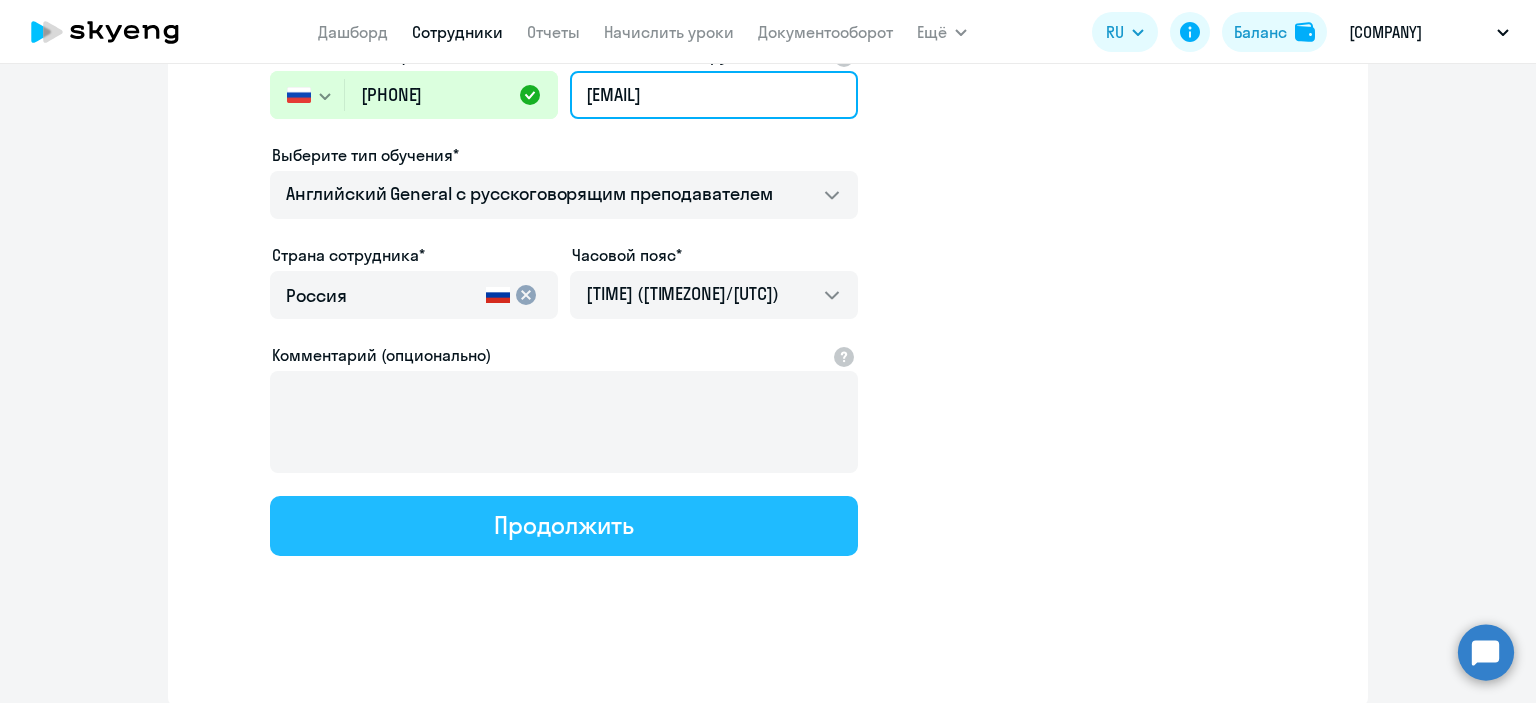 type on "[EMAIL]" 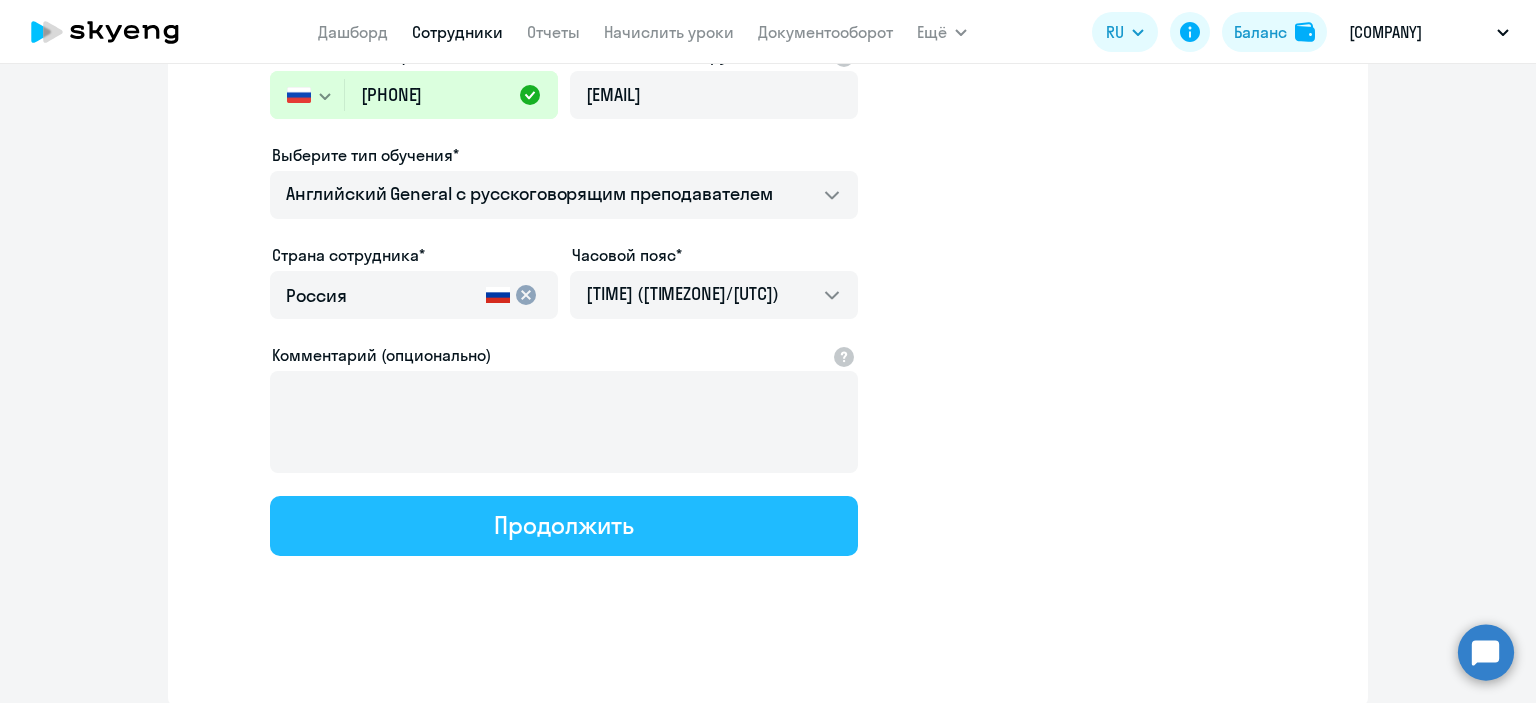 click on "Продолжить" 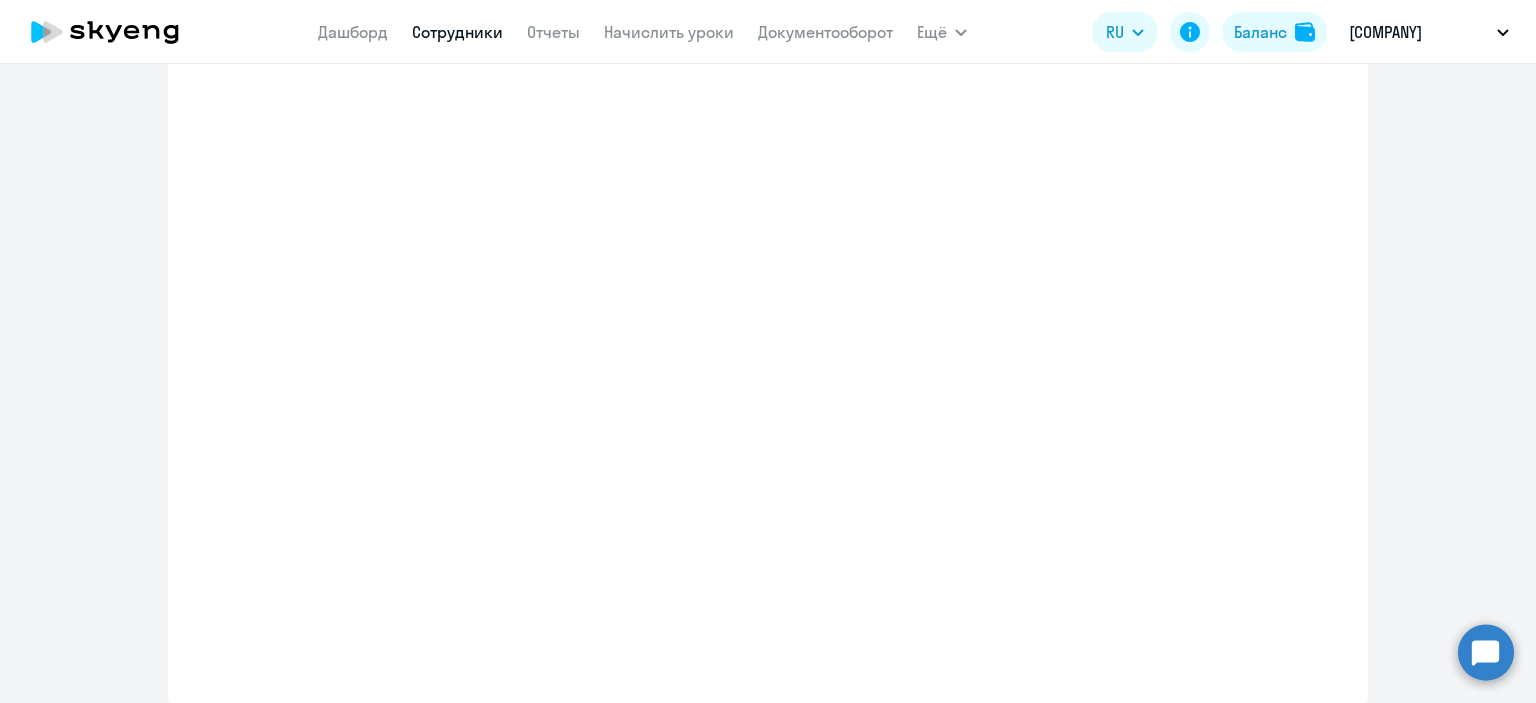 select on "english_adult_not_native_speaker" 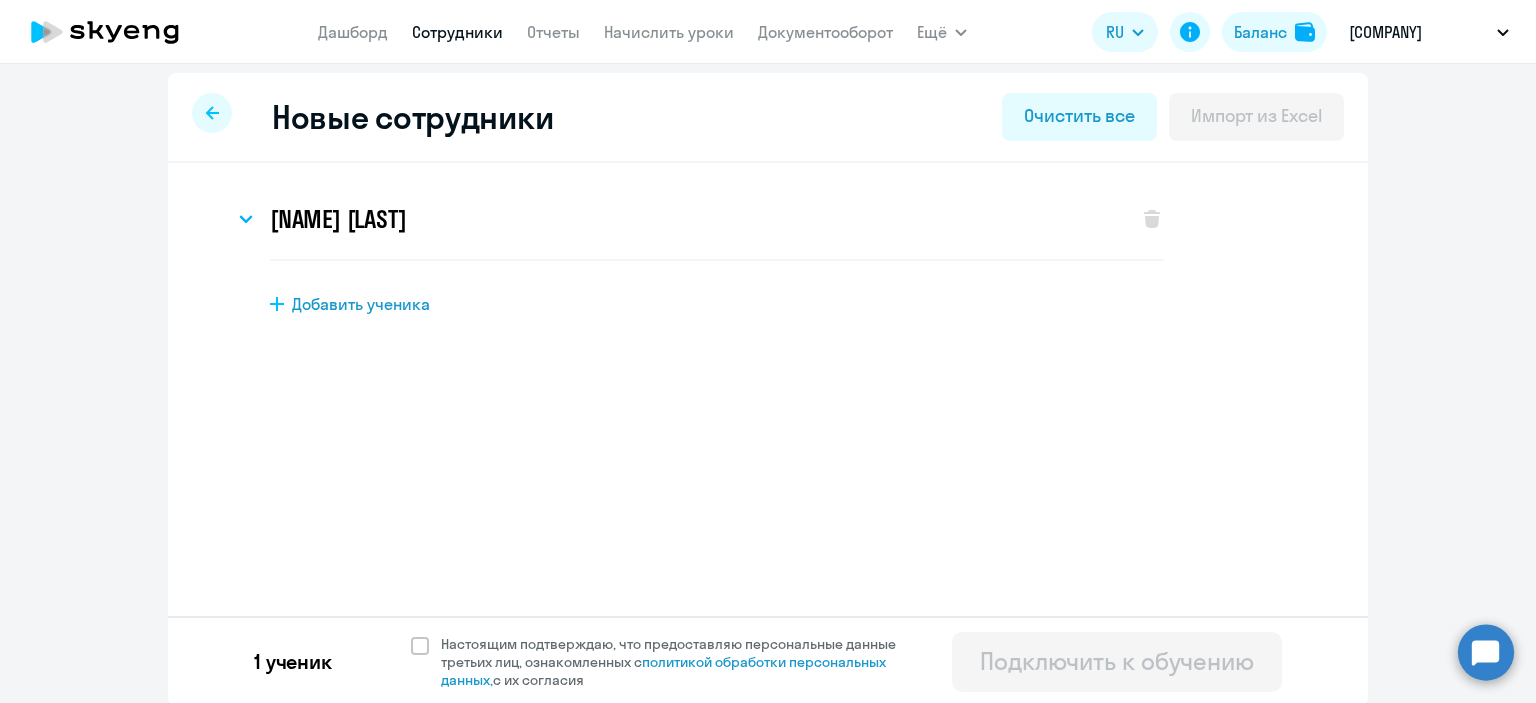 scroll, scrollTop: 9, scrollLeft: 0, axis: vertical 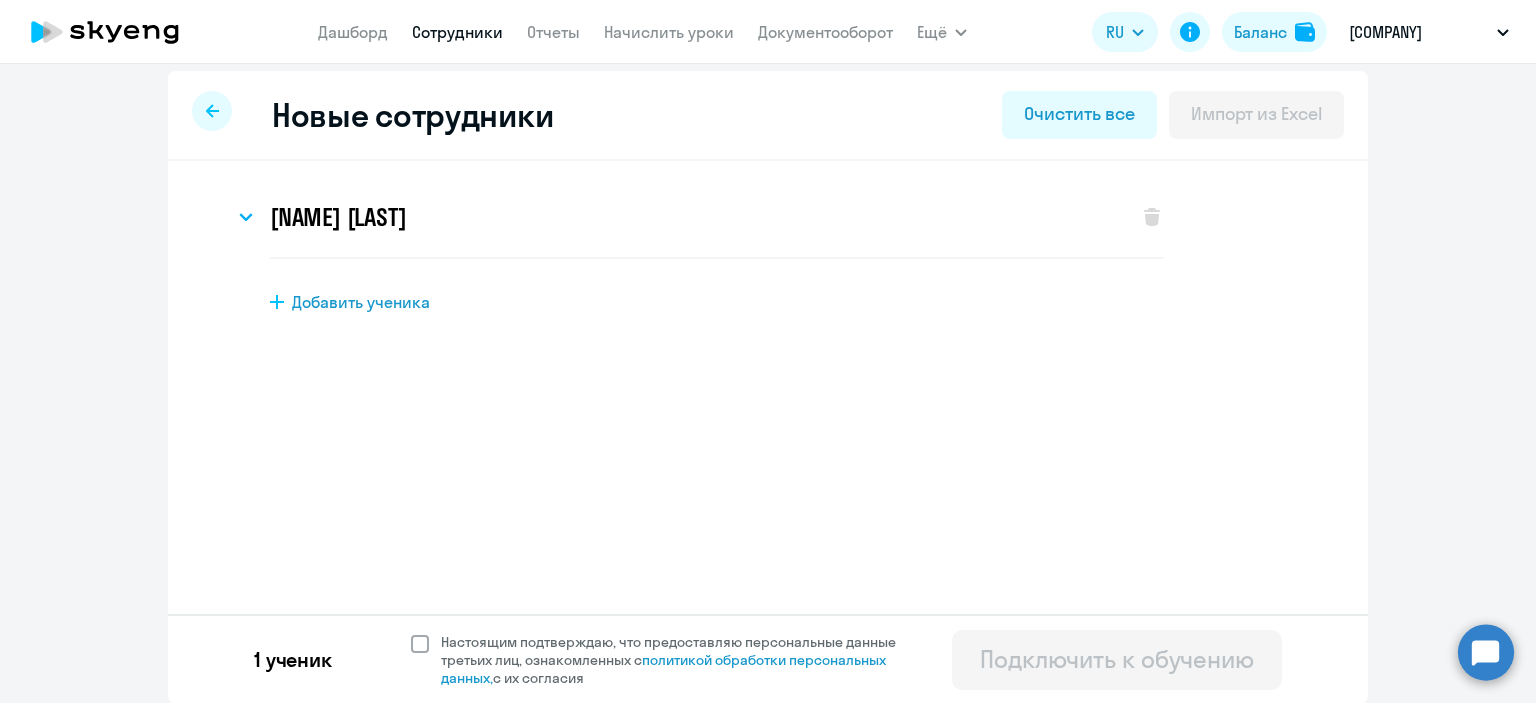 click on "Настоящим подтверждаю, что предоставляю персональные данные третьих лиц, ознакомленных с   политикой обработки персональных данных,   с их согласия" 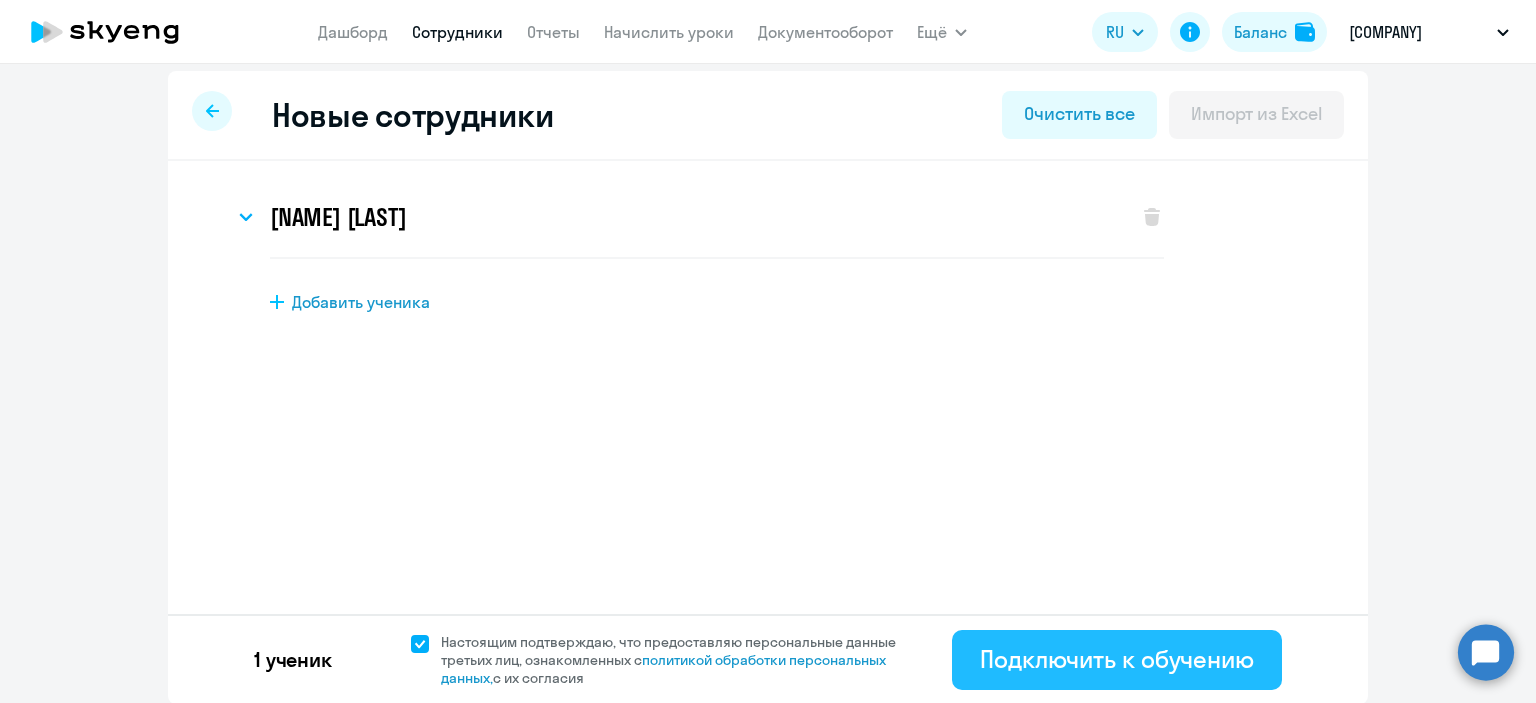 click on "Подключить к обучению" 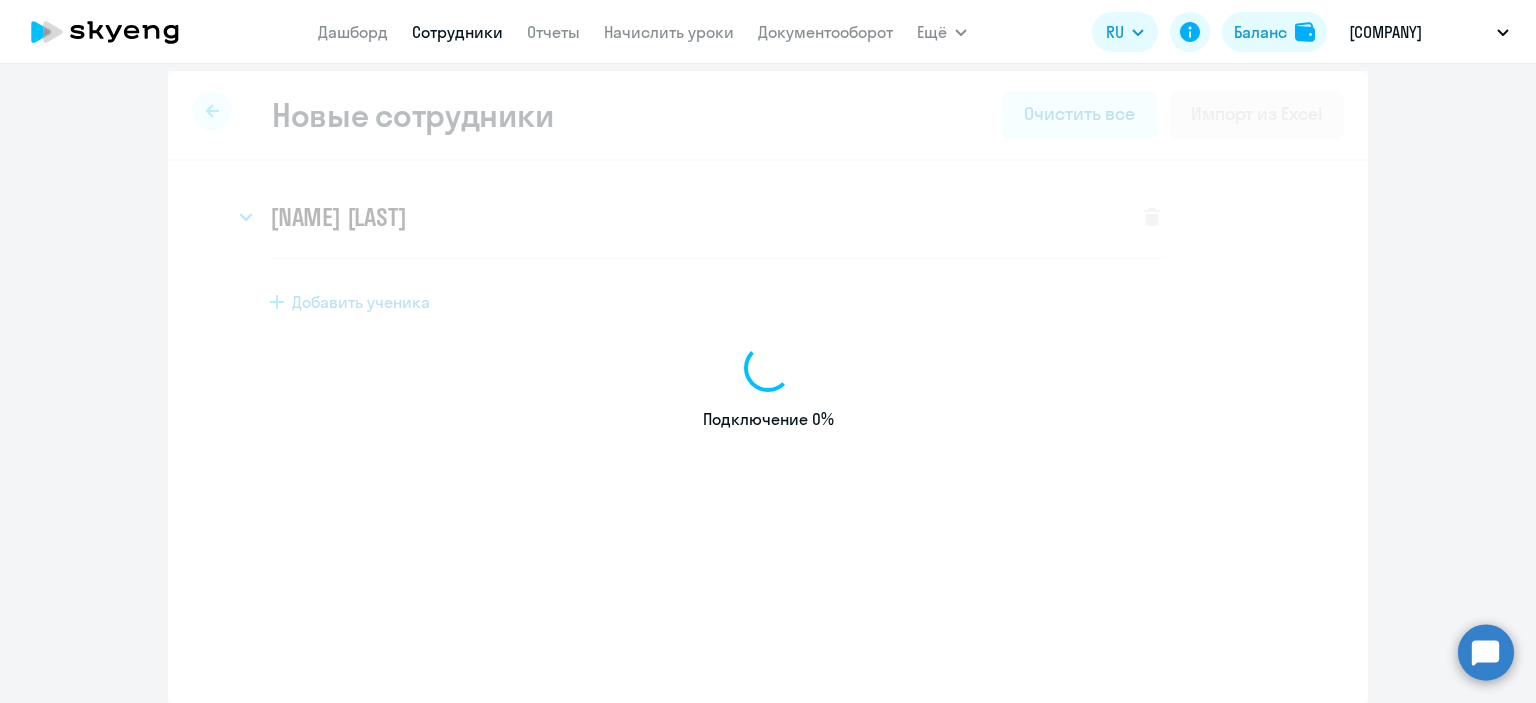 select on "english_adult_not_native_speaker" 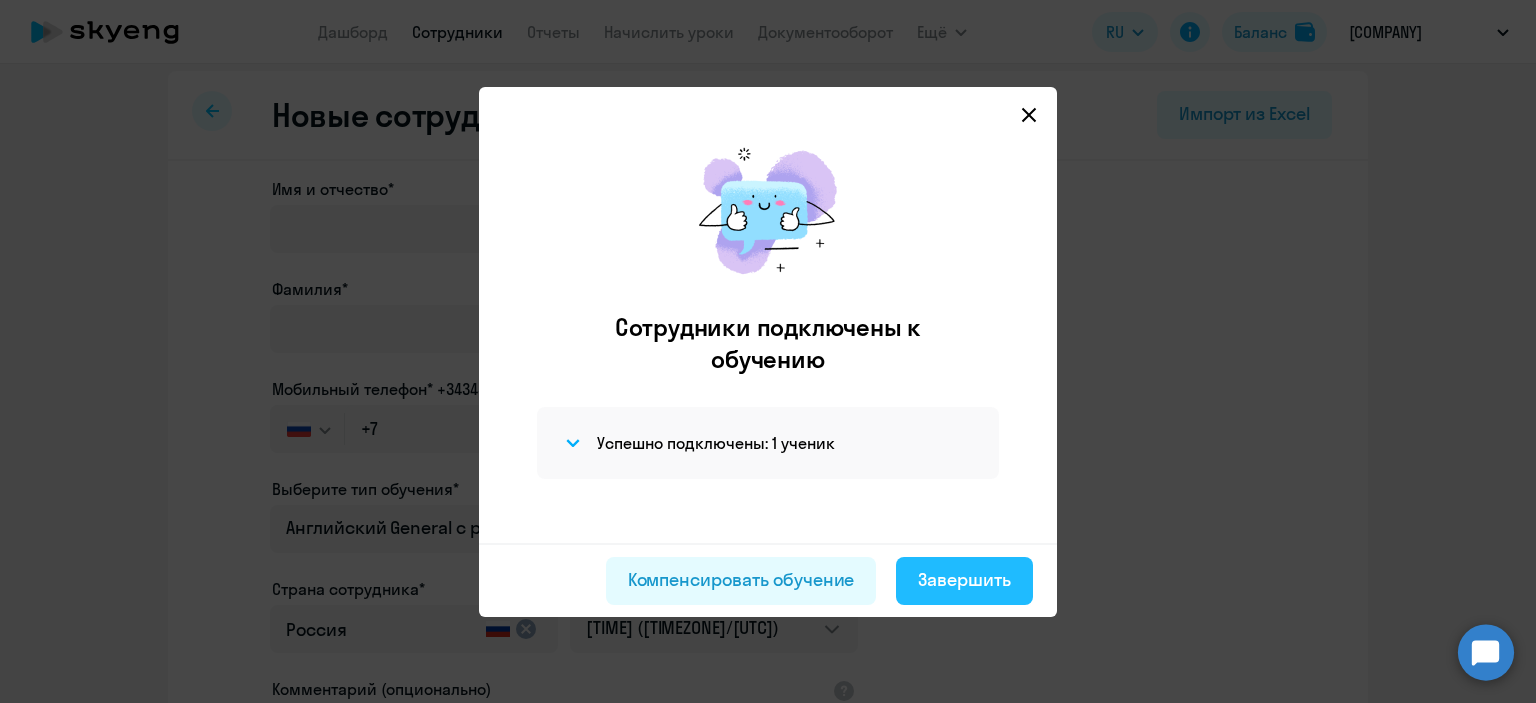 click on "Завершить" at bounding box center [964, 580] 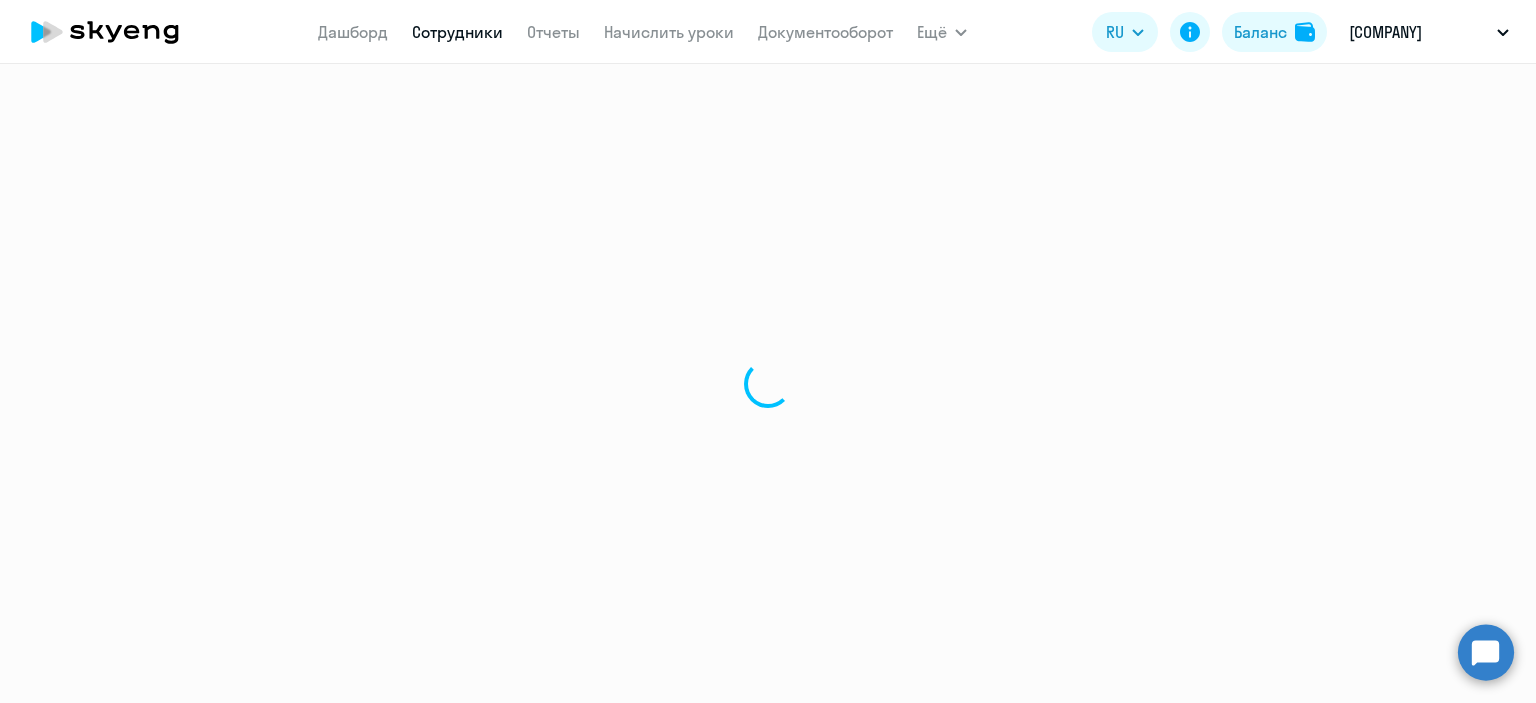 scroll, scrollTop: 0, scrollLeft: 0, axis: both 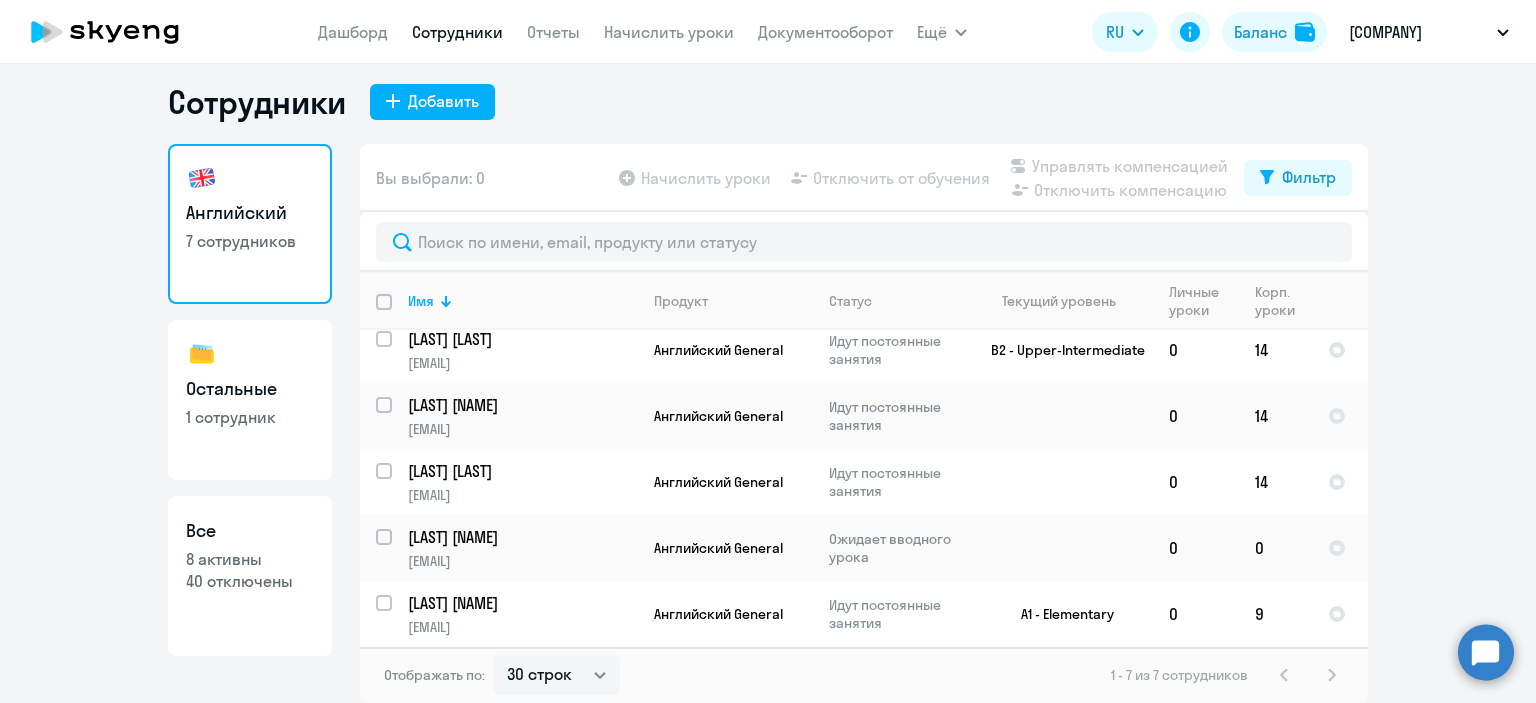 click 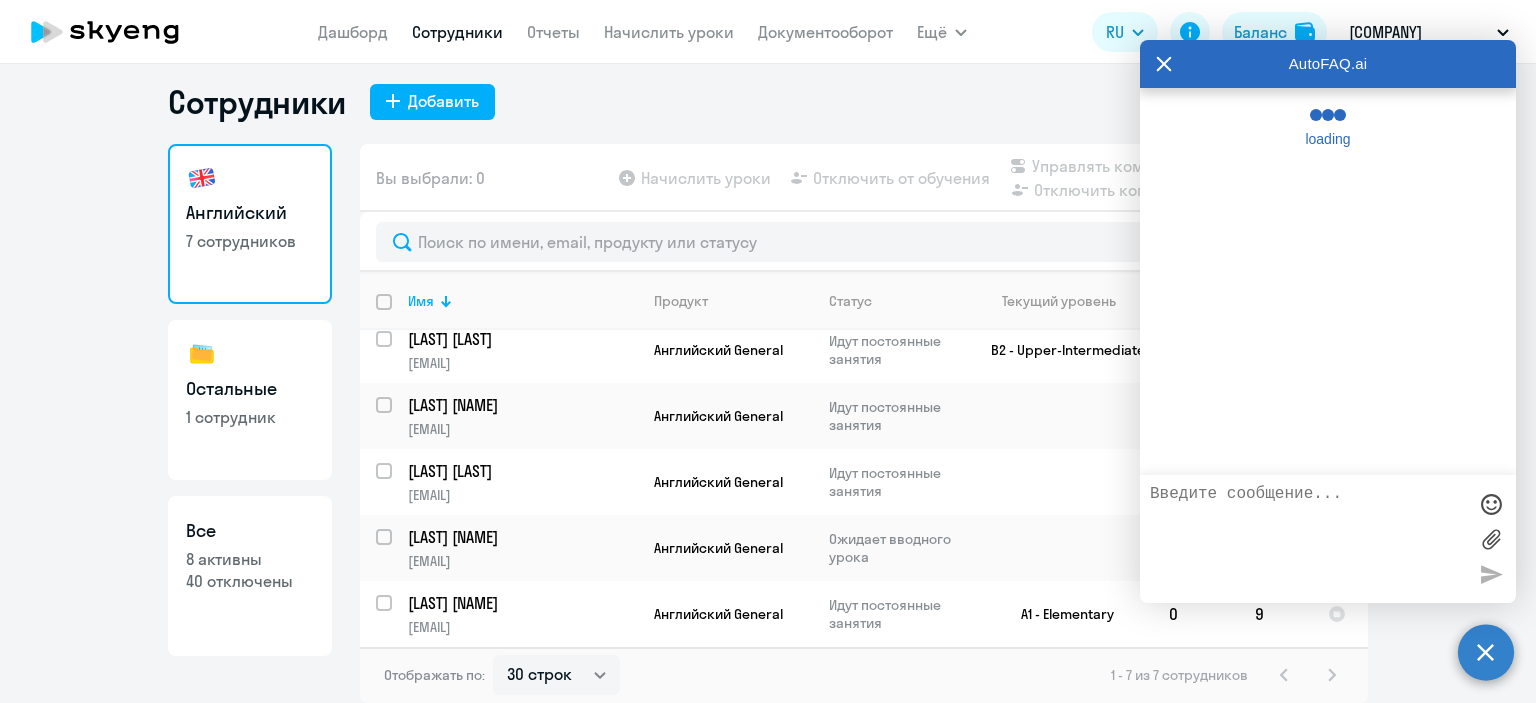 click at bounding box center [1328, 539] 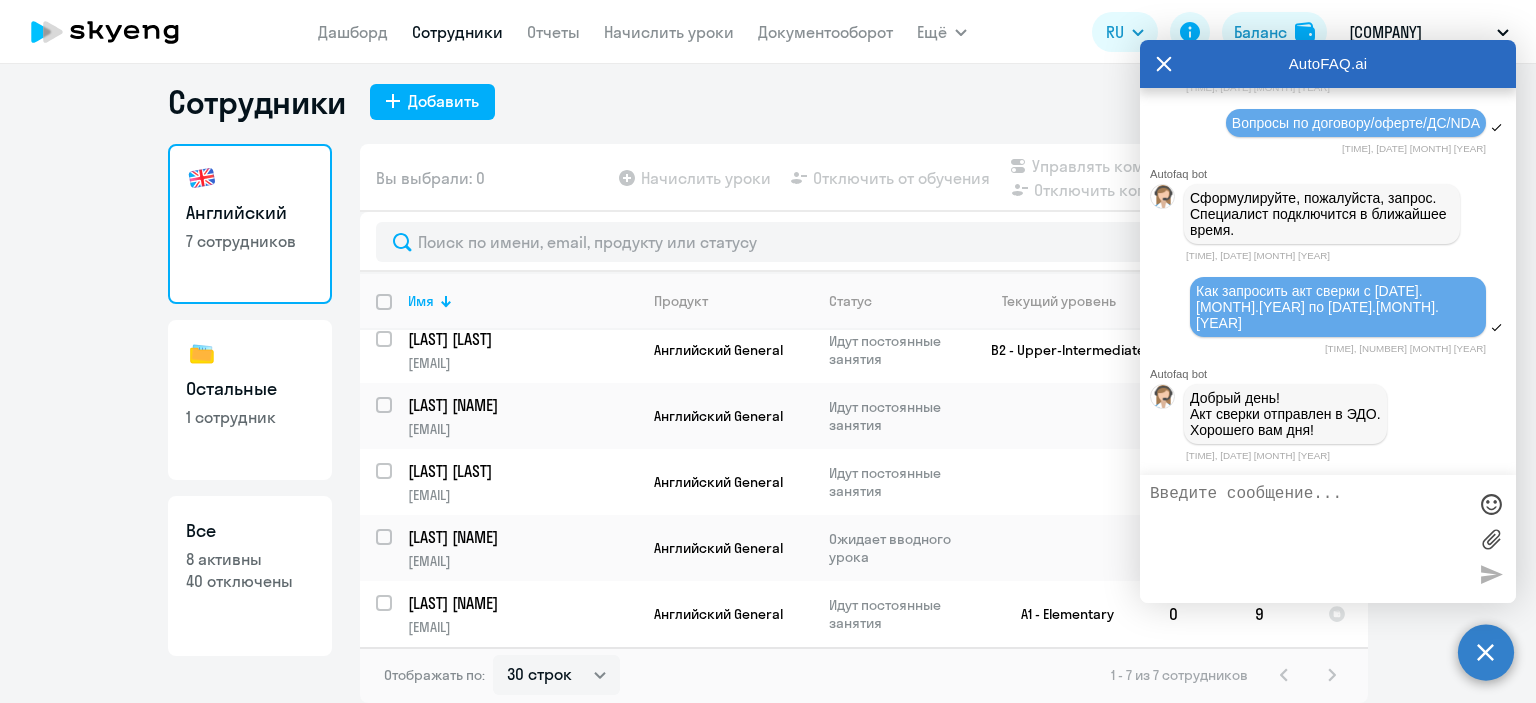 click at bounding box center [1308, 539] 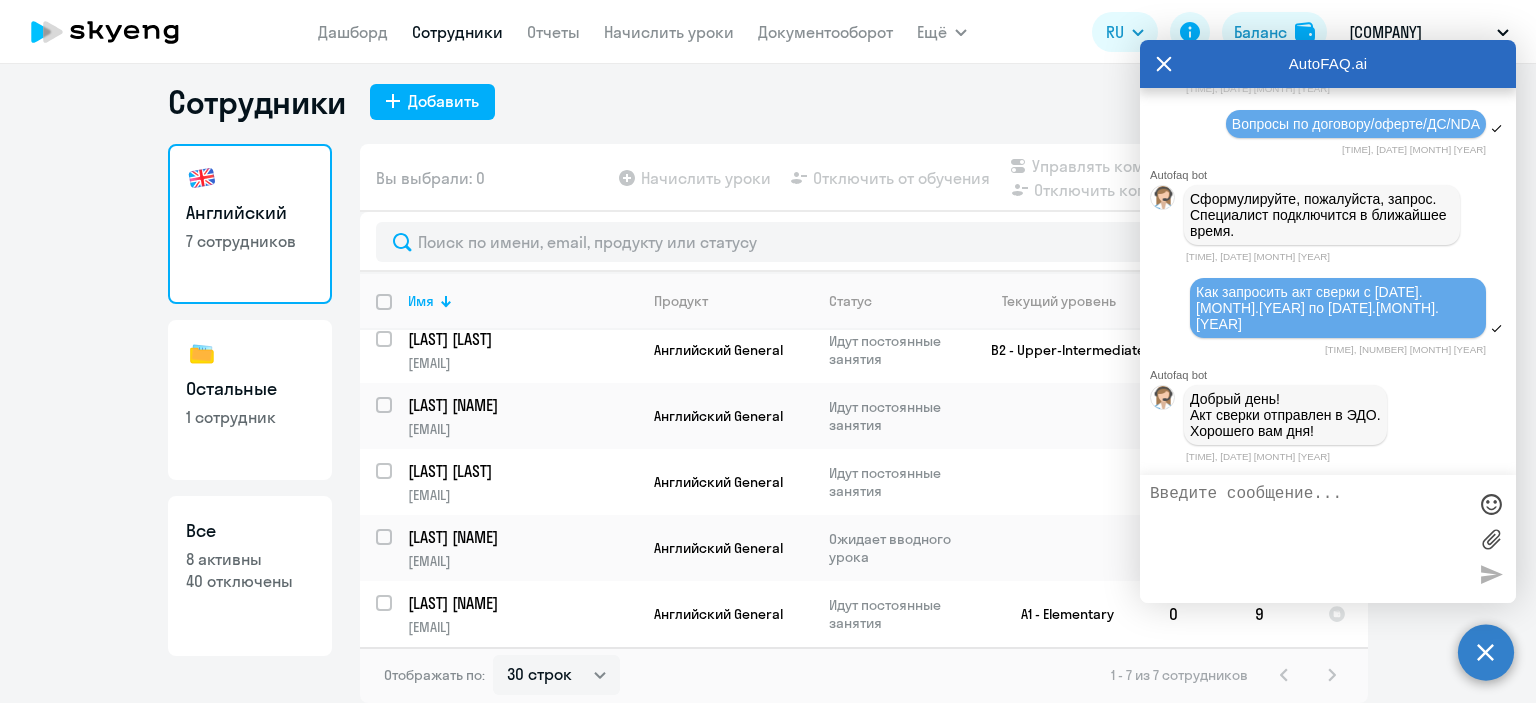 scroll, scrollTop: 8615, scrollLeft: 0, axis: vertical 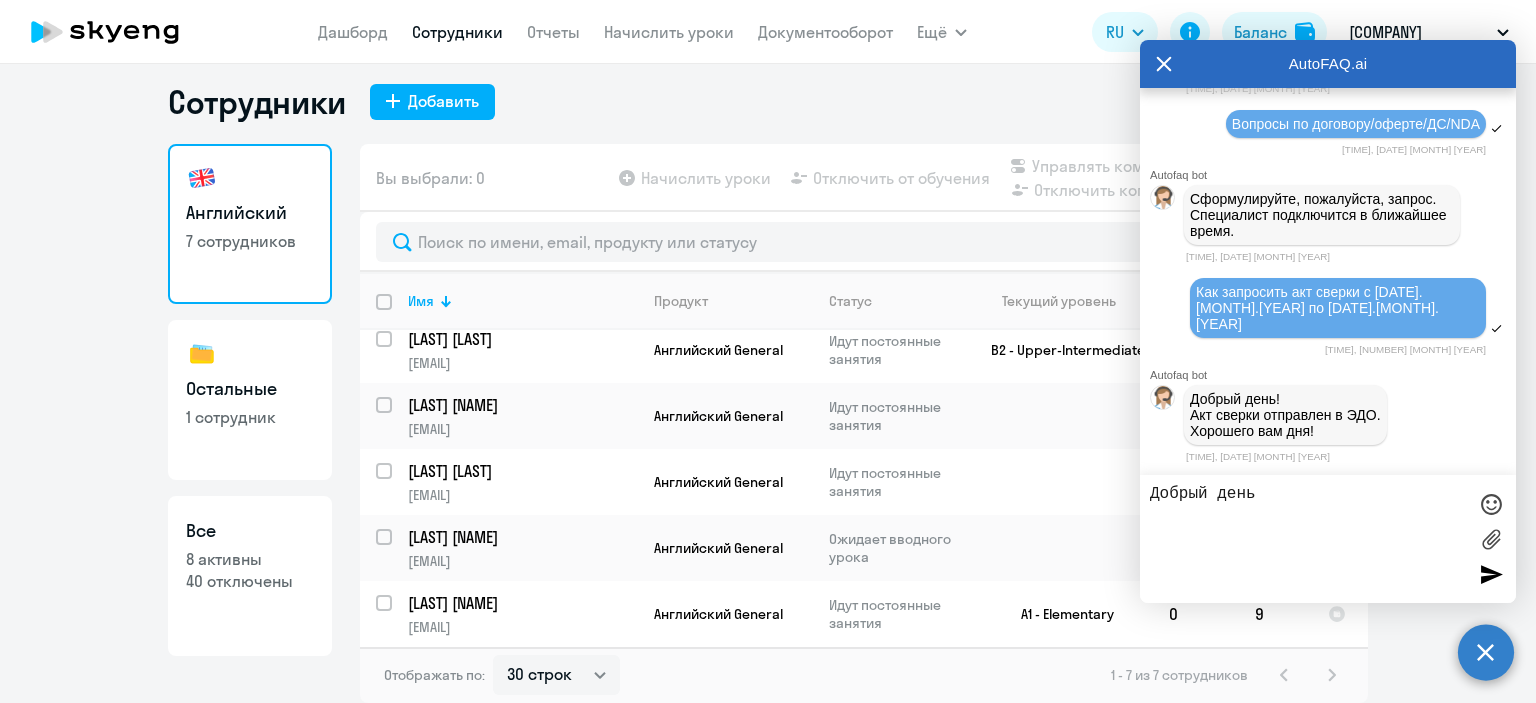 type on "Добрый день!" 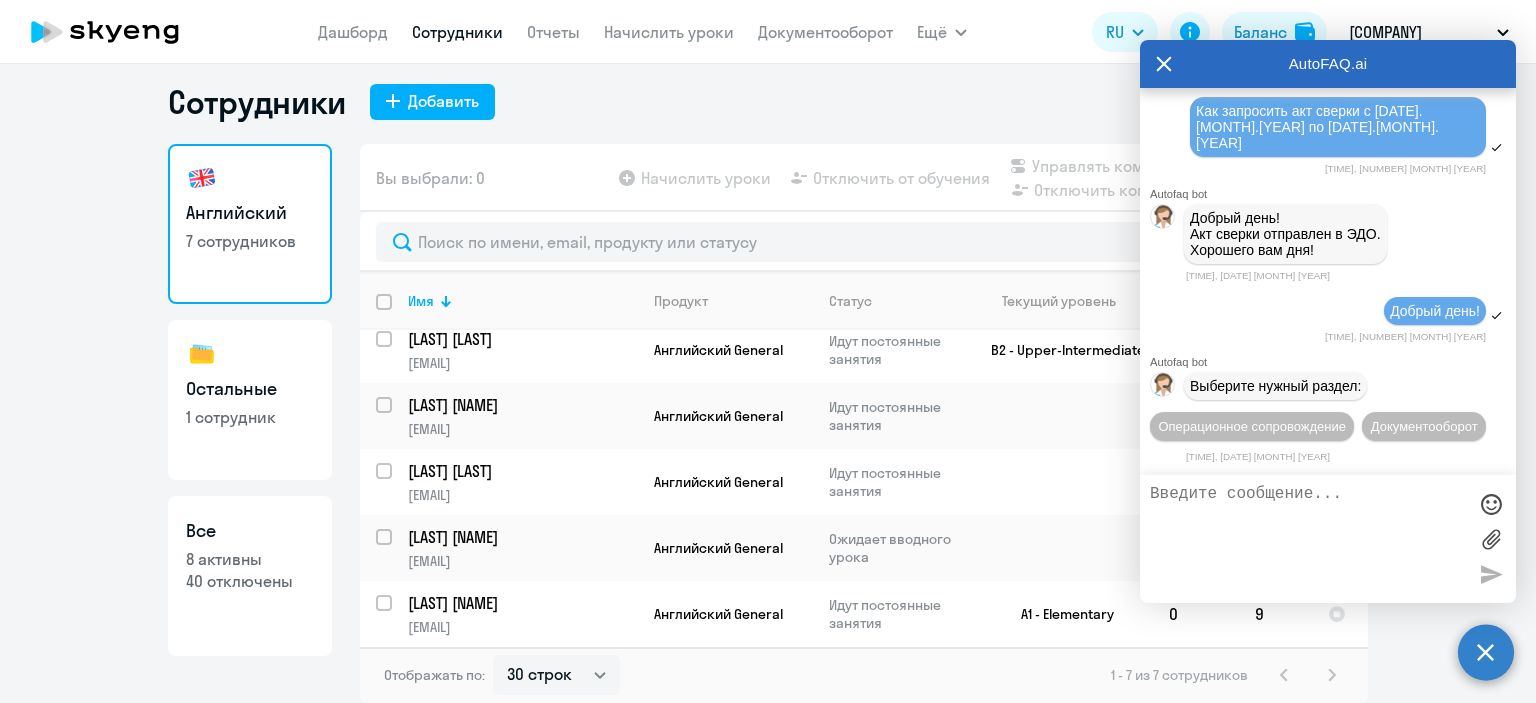 scroll, scrollTop: 8836, scrollLeft: 0, axis: vertical 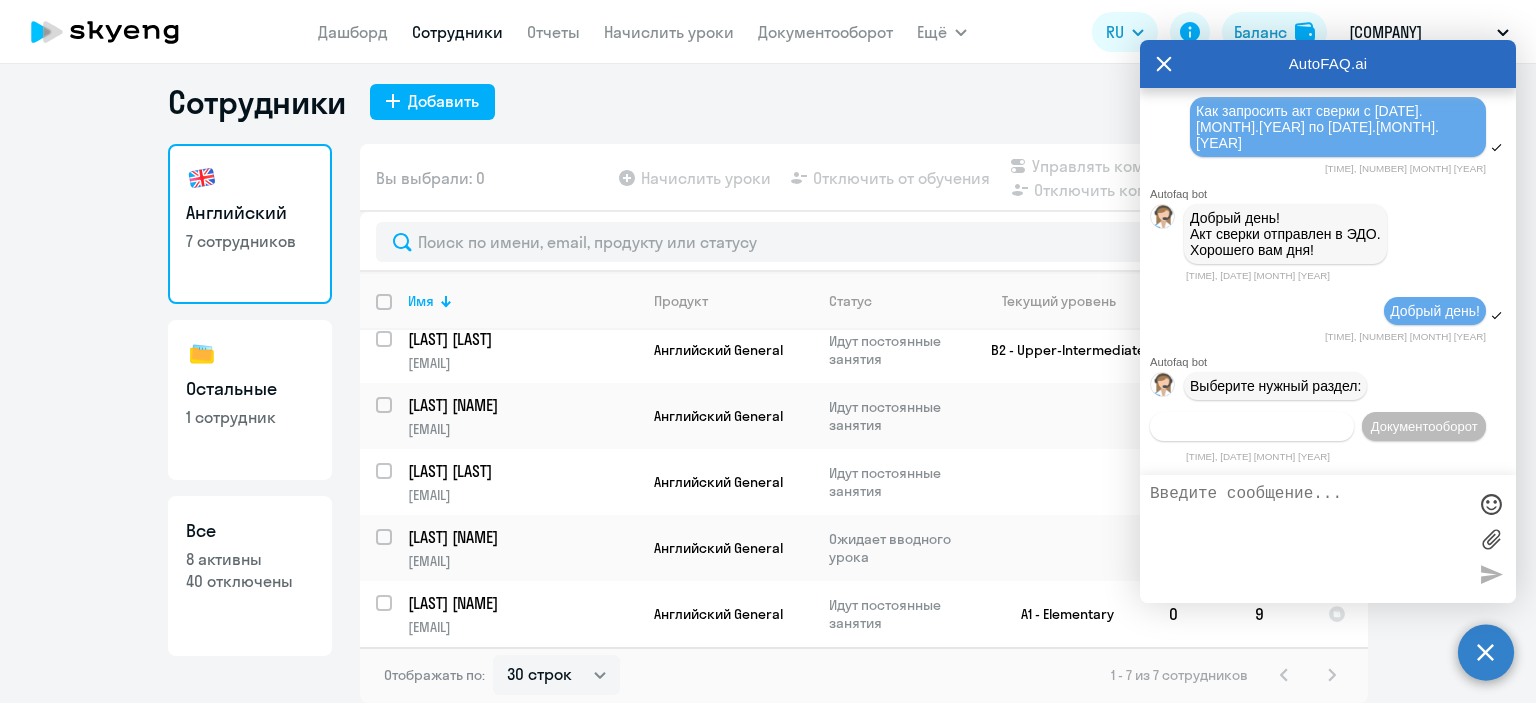 click on "Операционное сопровождение" at bounding box center [1252, 426] 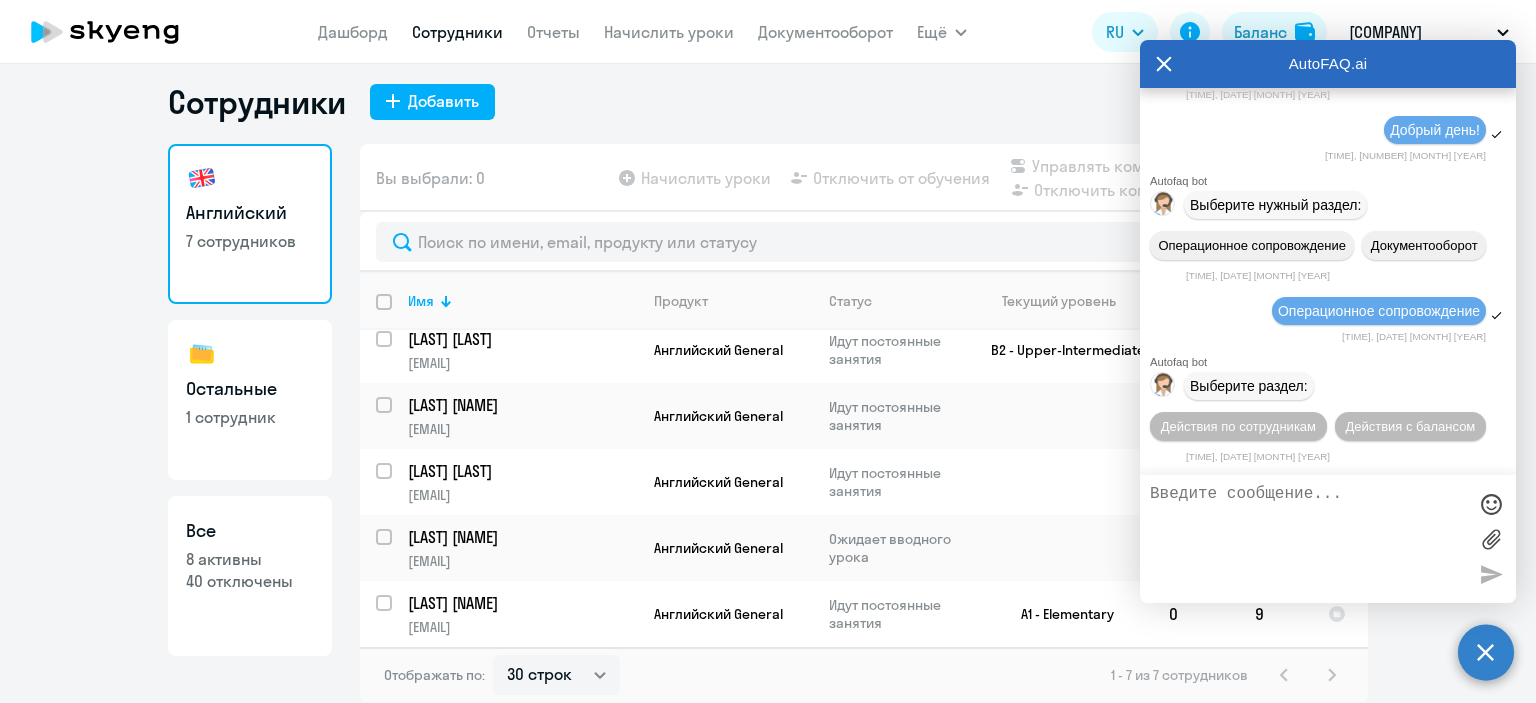 scroll, scrollTop: 9019, scrollLeft: 0, axis: vertical 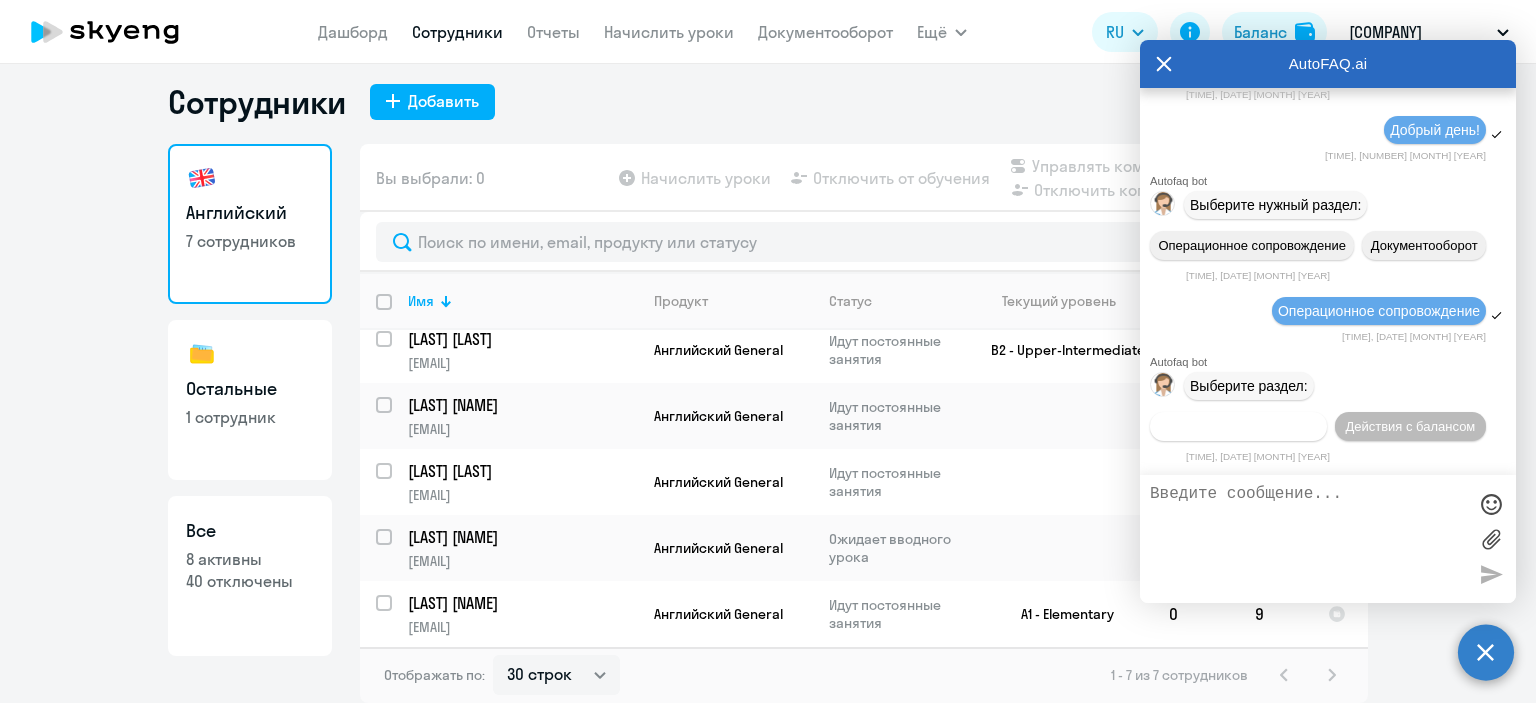 click on "Действия по сотрудникам" at bounding box center (1238, 426) 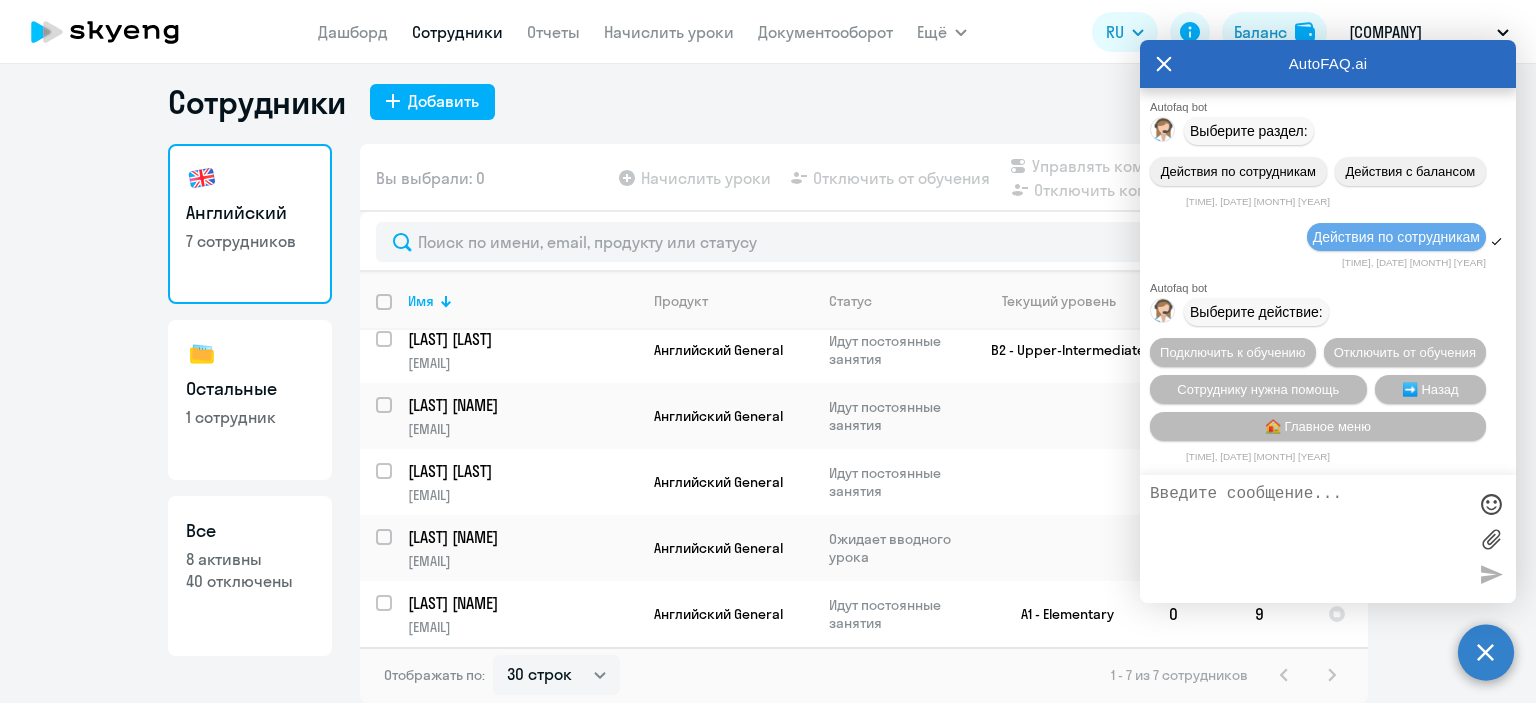 scroll, scrollTop: 9318, scrollLeft: 0, axis: vertical 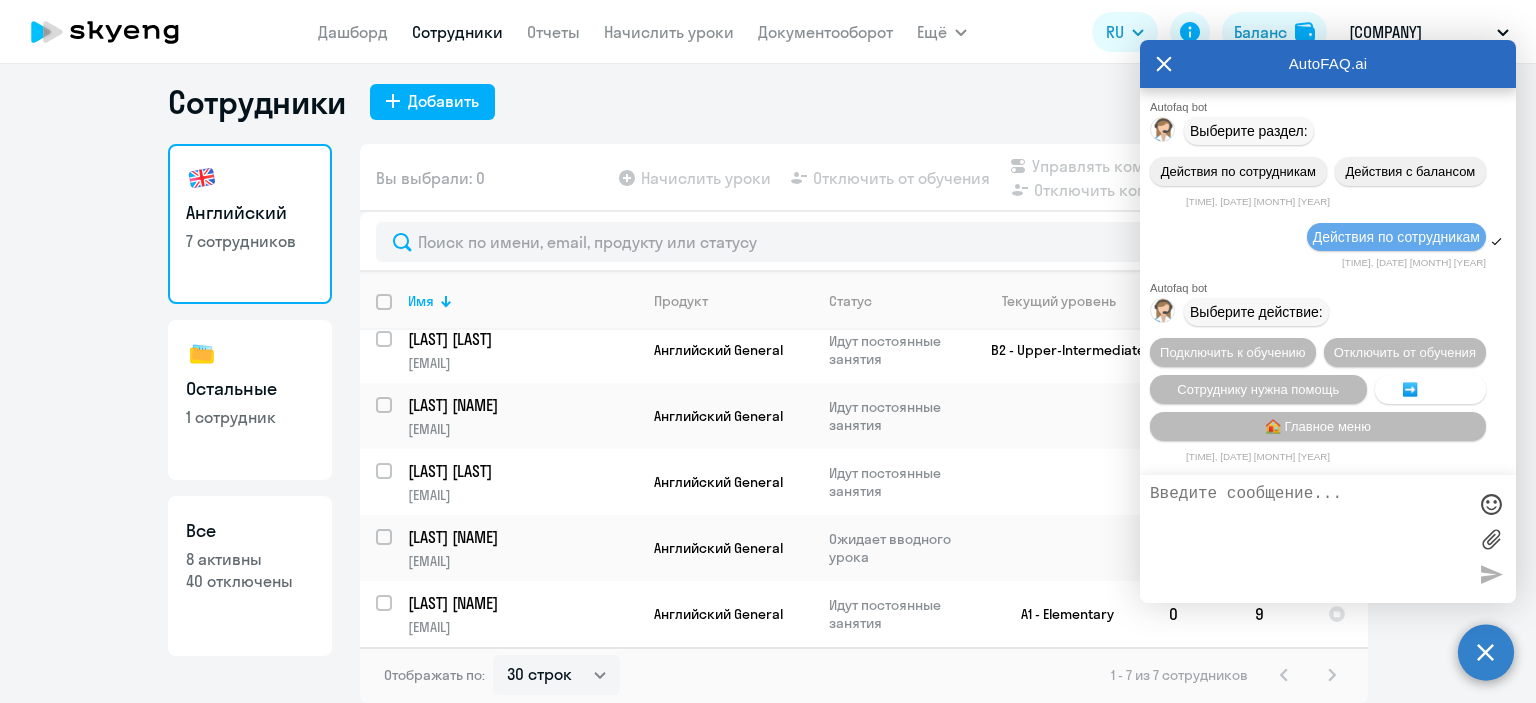 click on "➡️ Назад" at bounding box center (1430, 389) 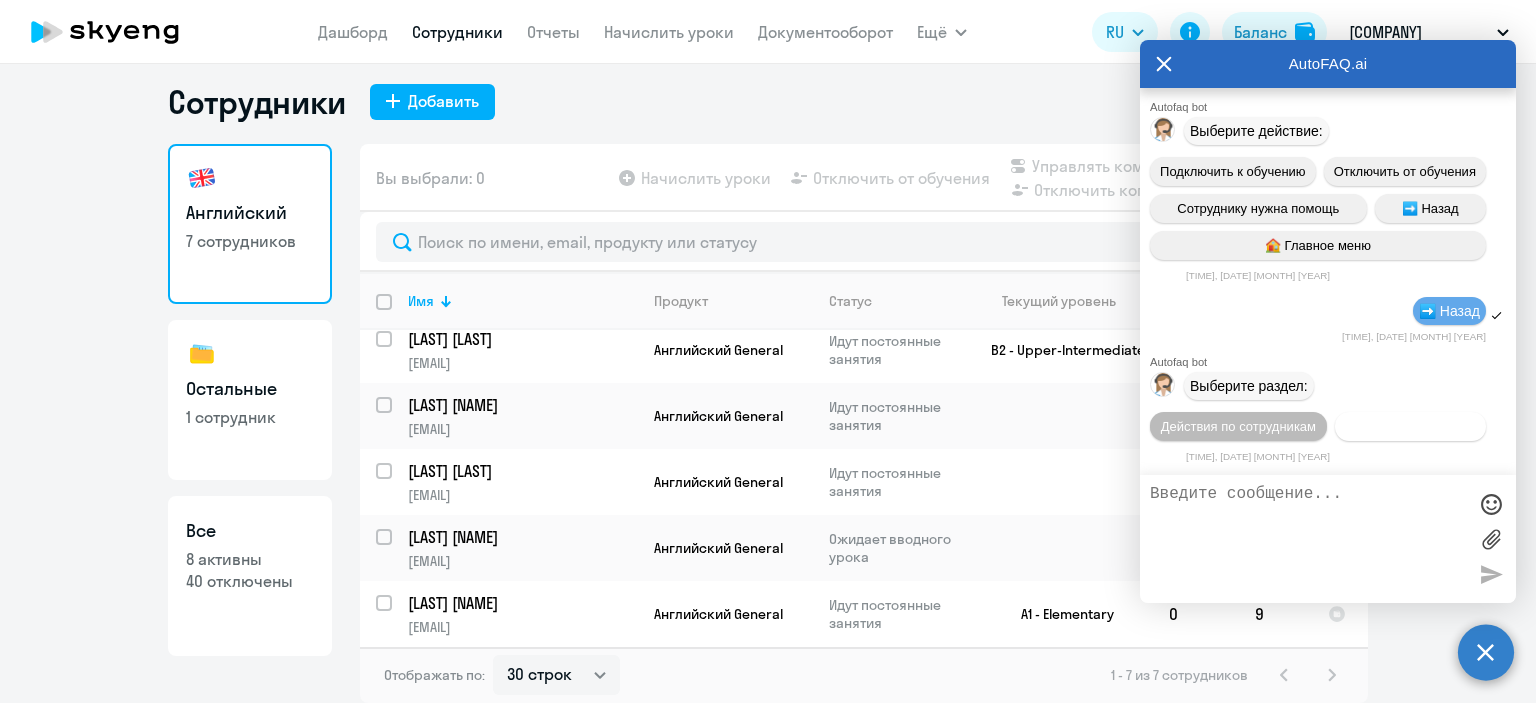 scroll, scrollTop: 9504, scrollLeft: 0, axis: vertical 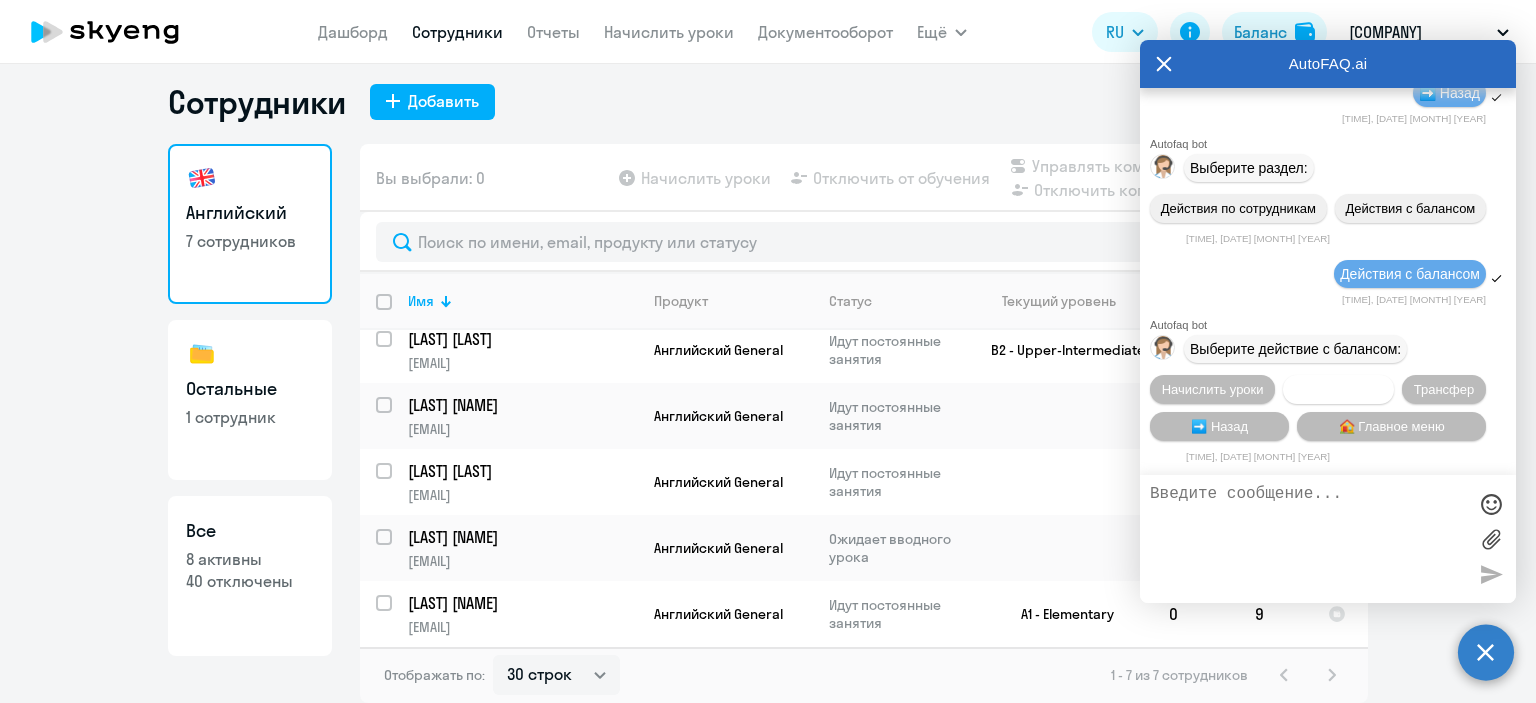 click on "Списать уроки" at bounding box center [1338, 389] 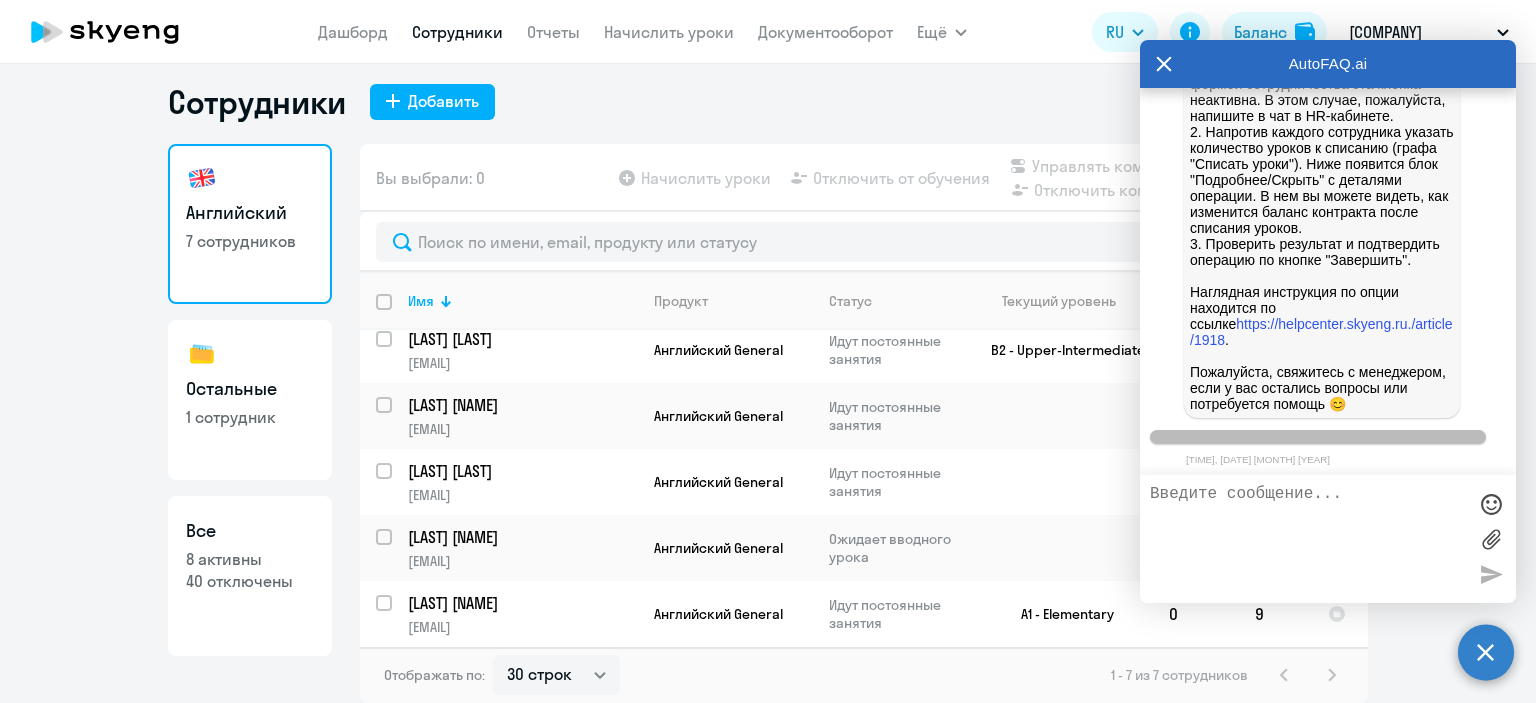 scroll, scrollTop: 10676, scrollLeft: 0, axis: vertical 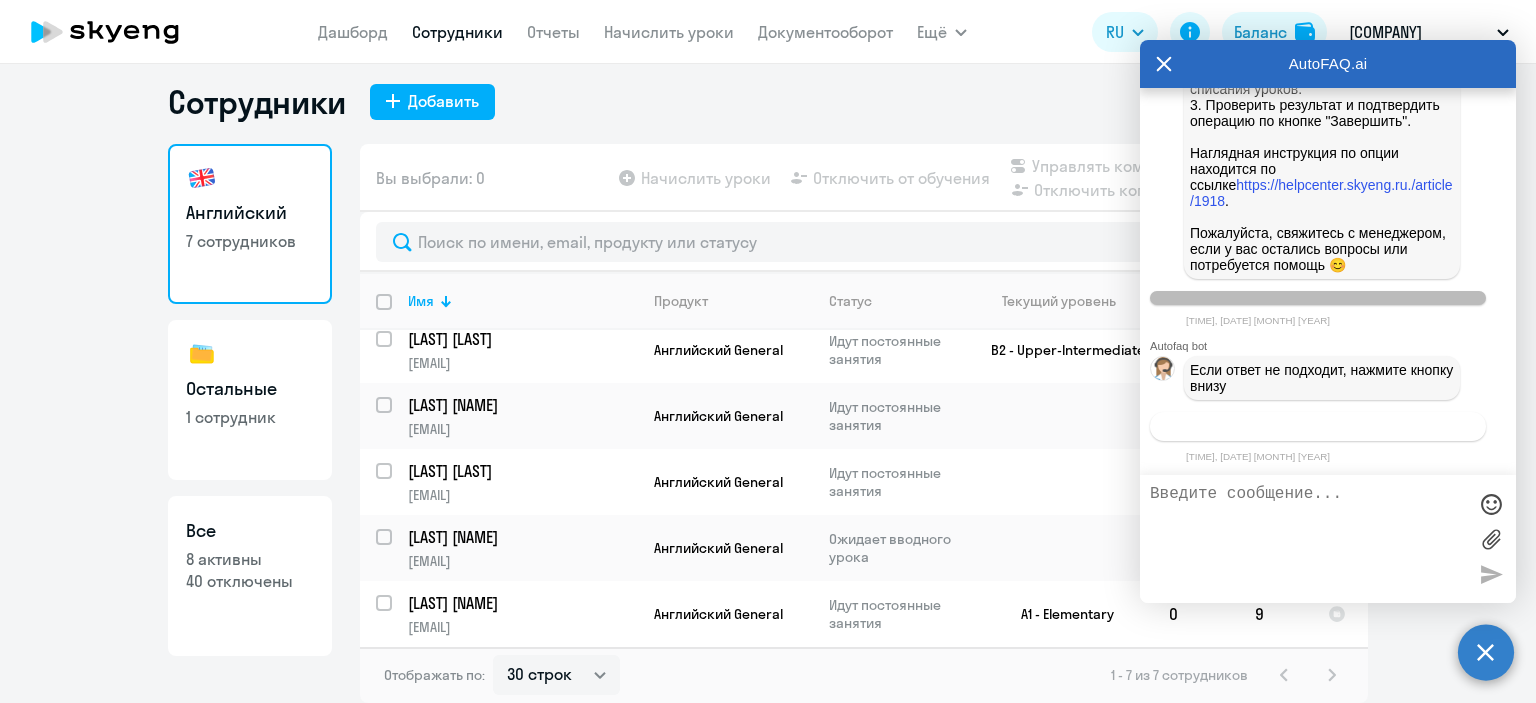 click on "Связаться с менеджером" at bounding box center (1317, 426) 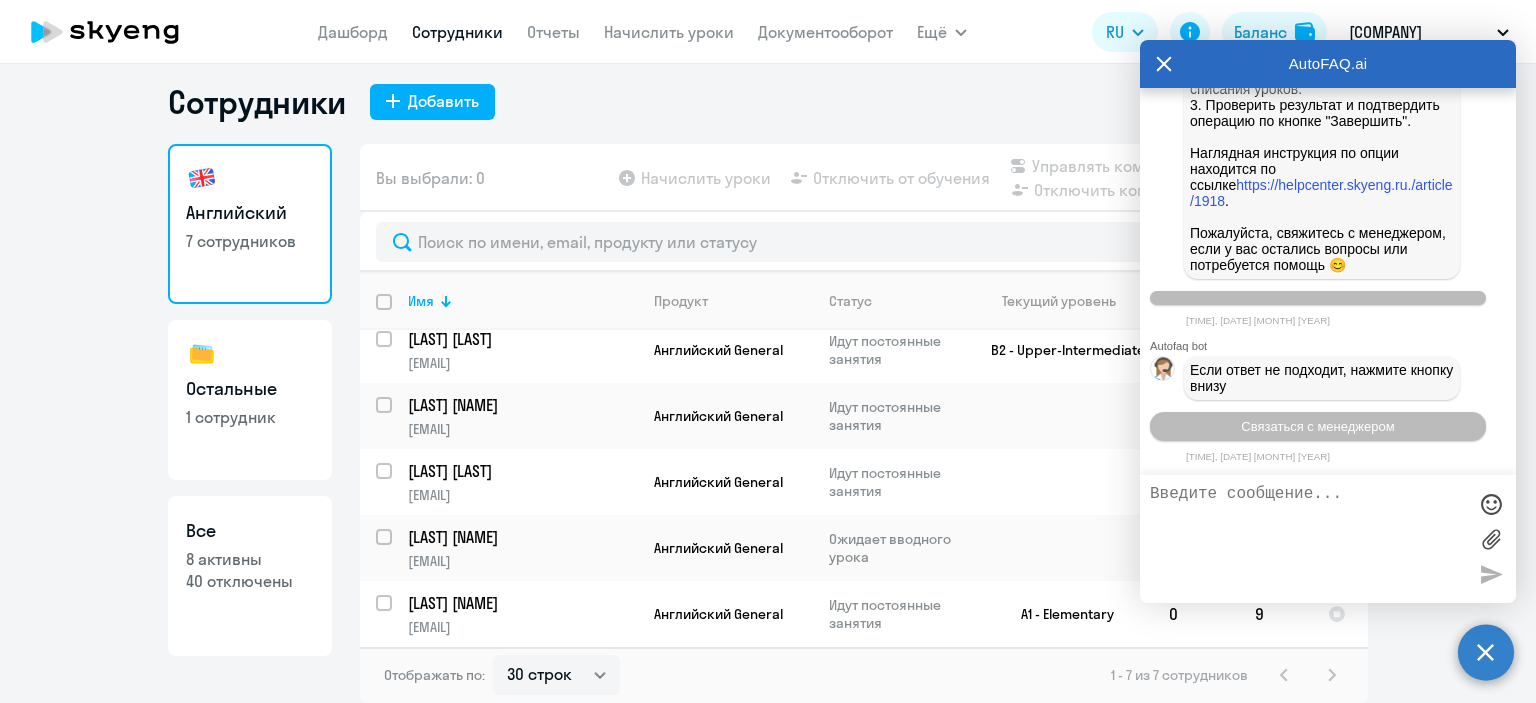 scroll, scrollTop: 10739, scrollLeft: 0, axis: vertical 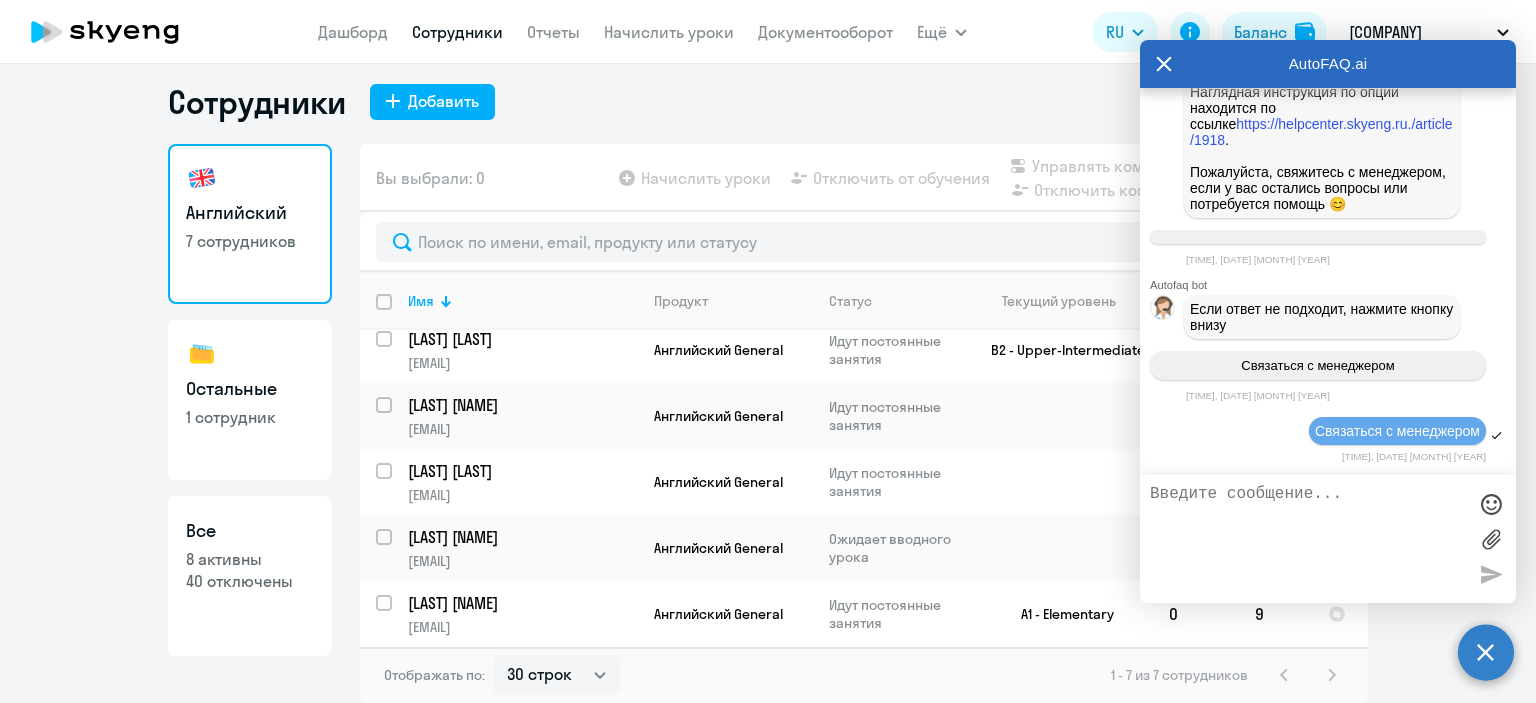 click at bounding box center (1308, 539) 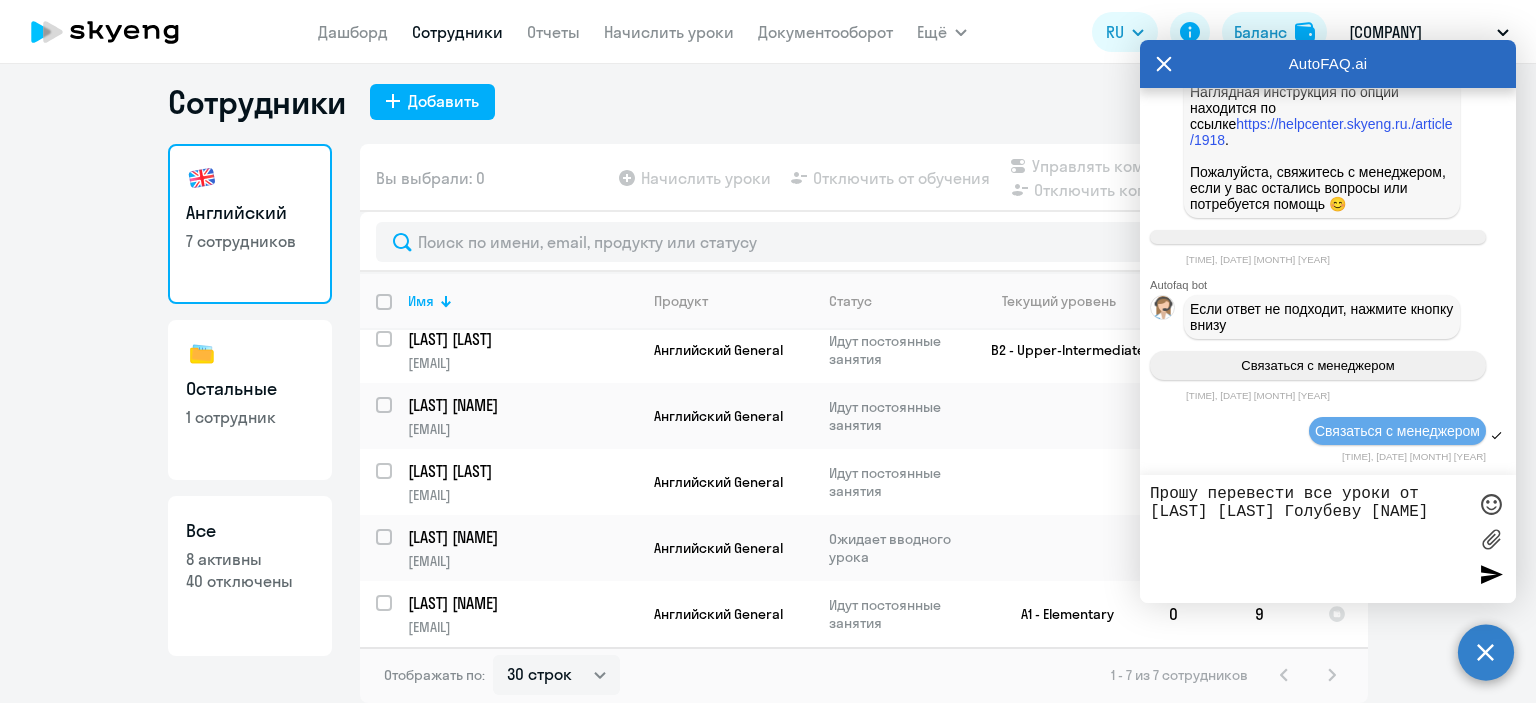 type on "Прошу перевести все уроки от [LAST] [LAST] Голубеву [NAME]." 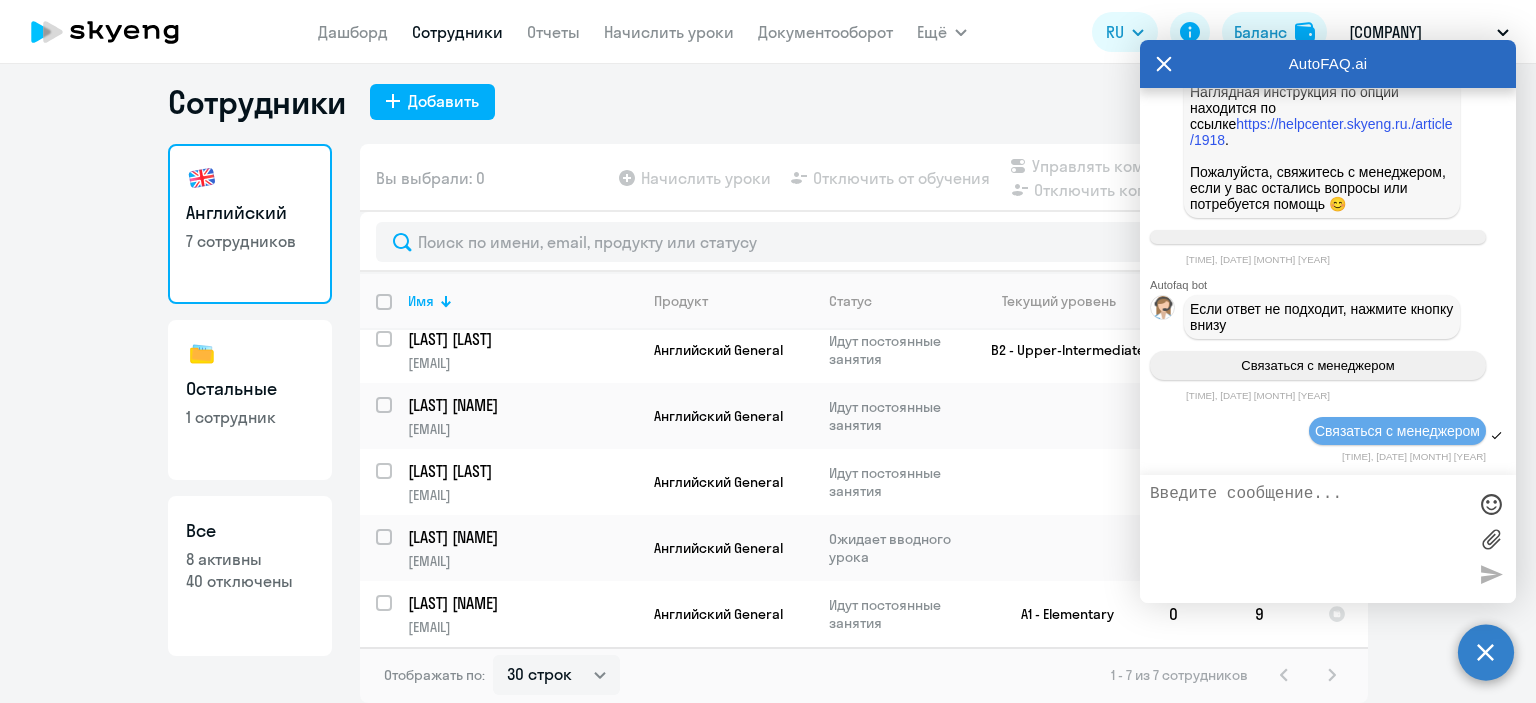 scroll, scrollTop: 10817, scrollLeft: 0, axis: vertical 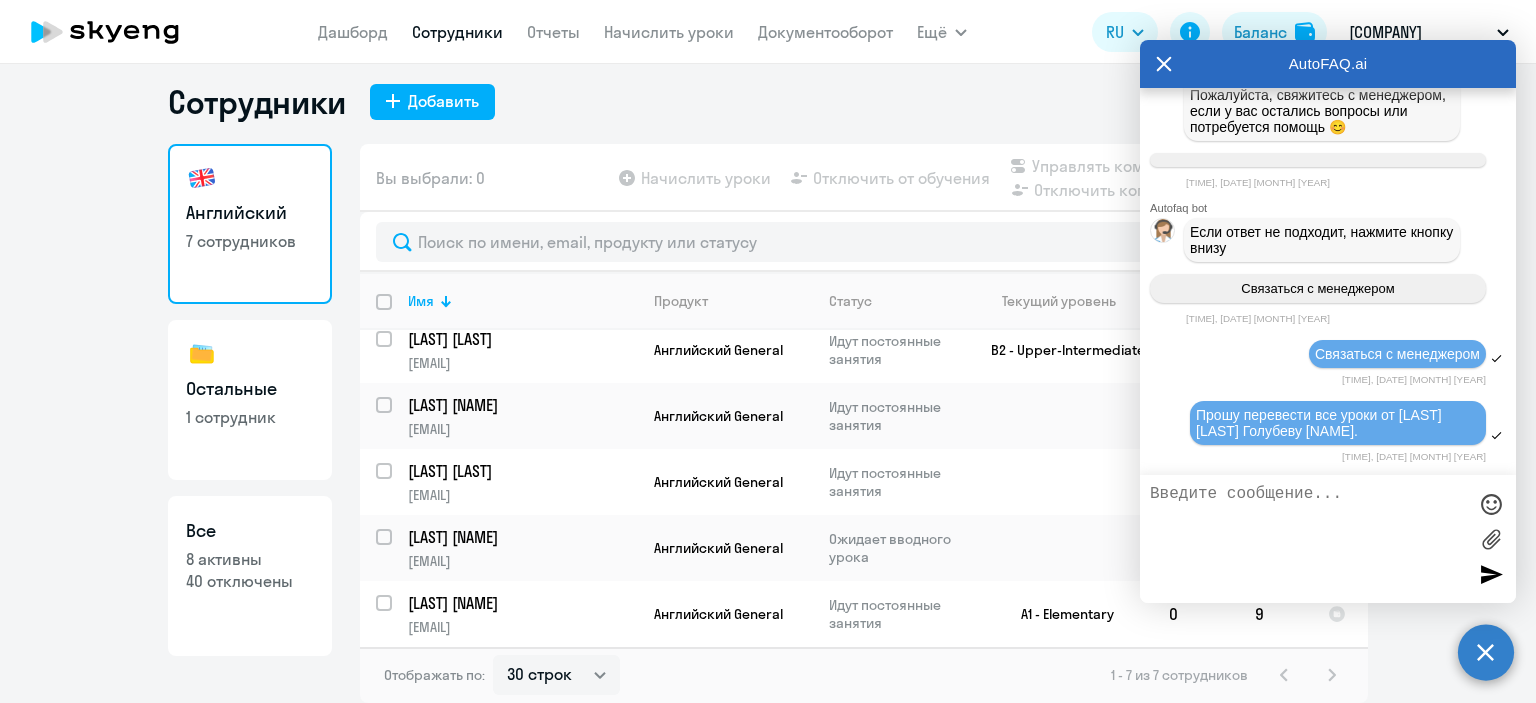 type on "И" 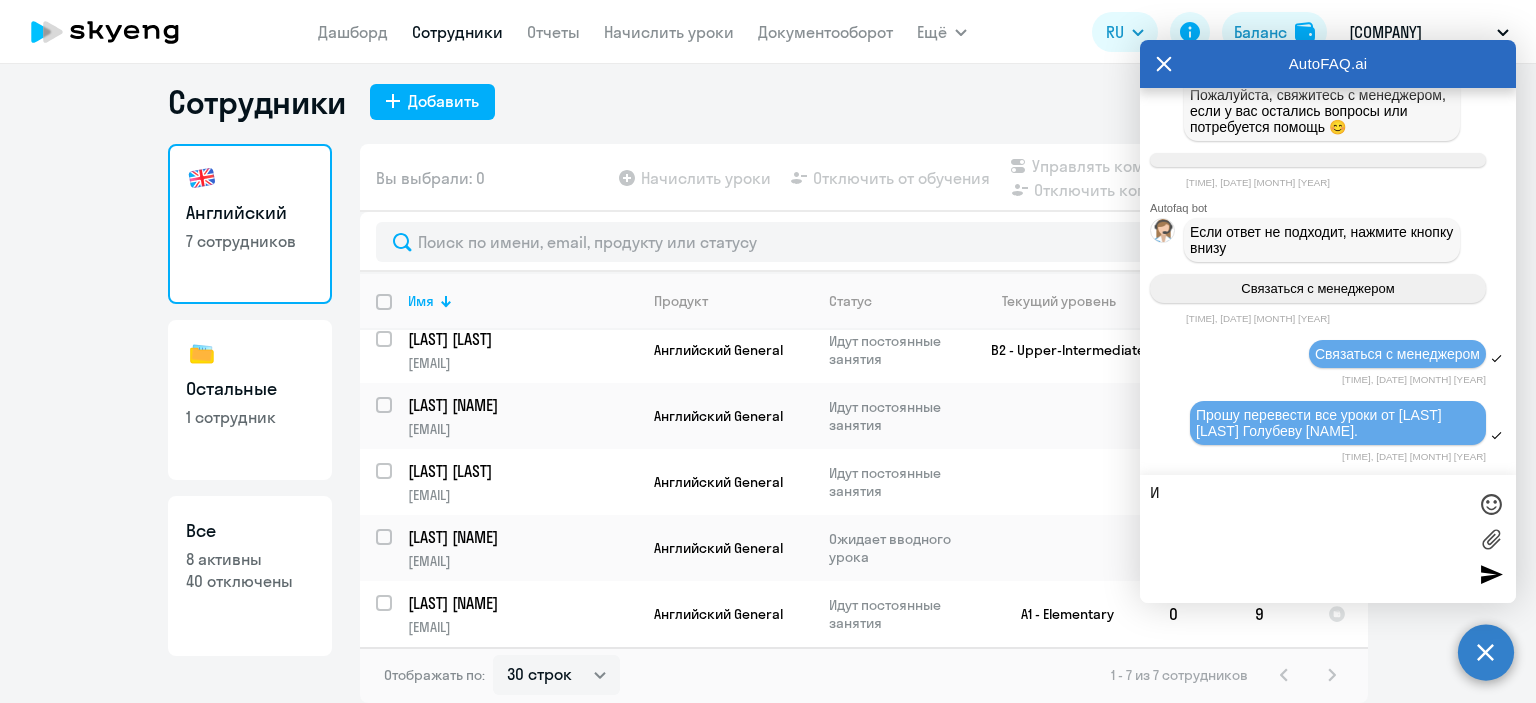 type 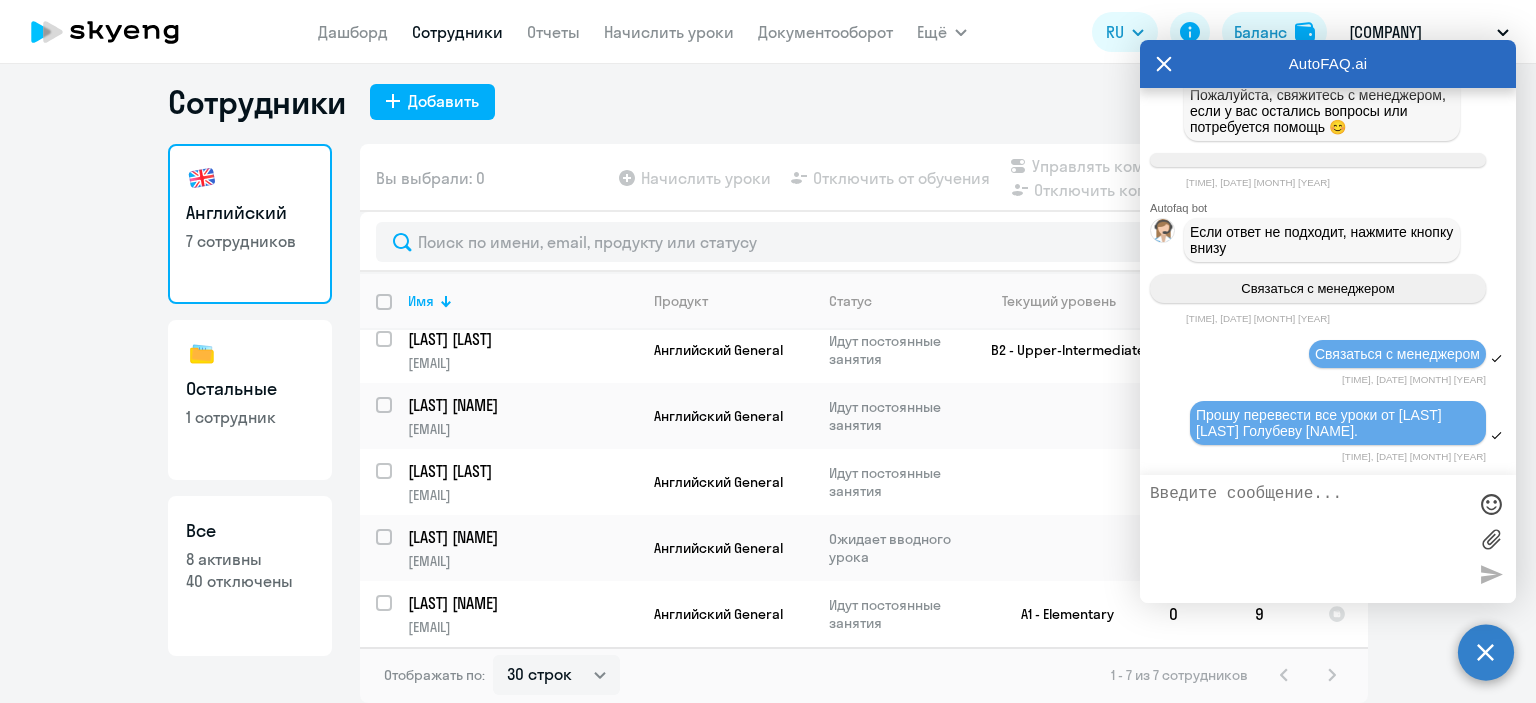 click 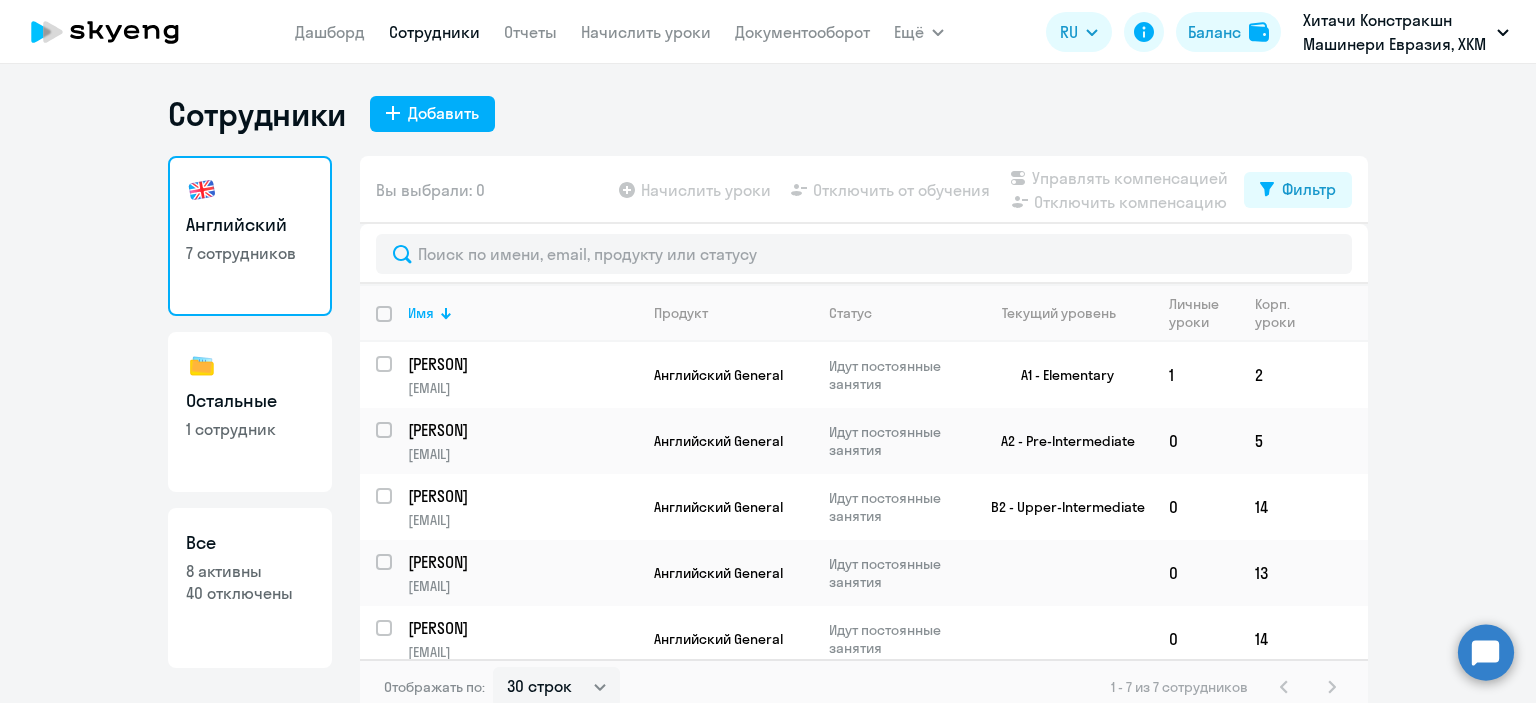 select on "30" 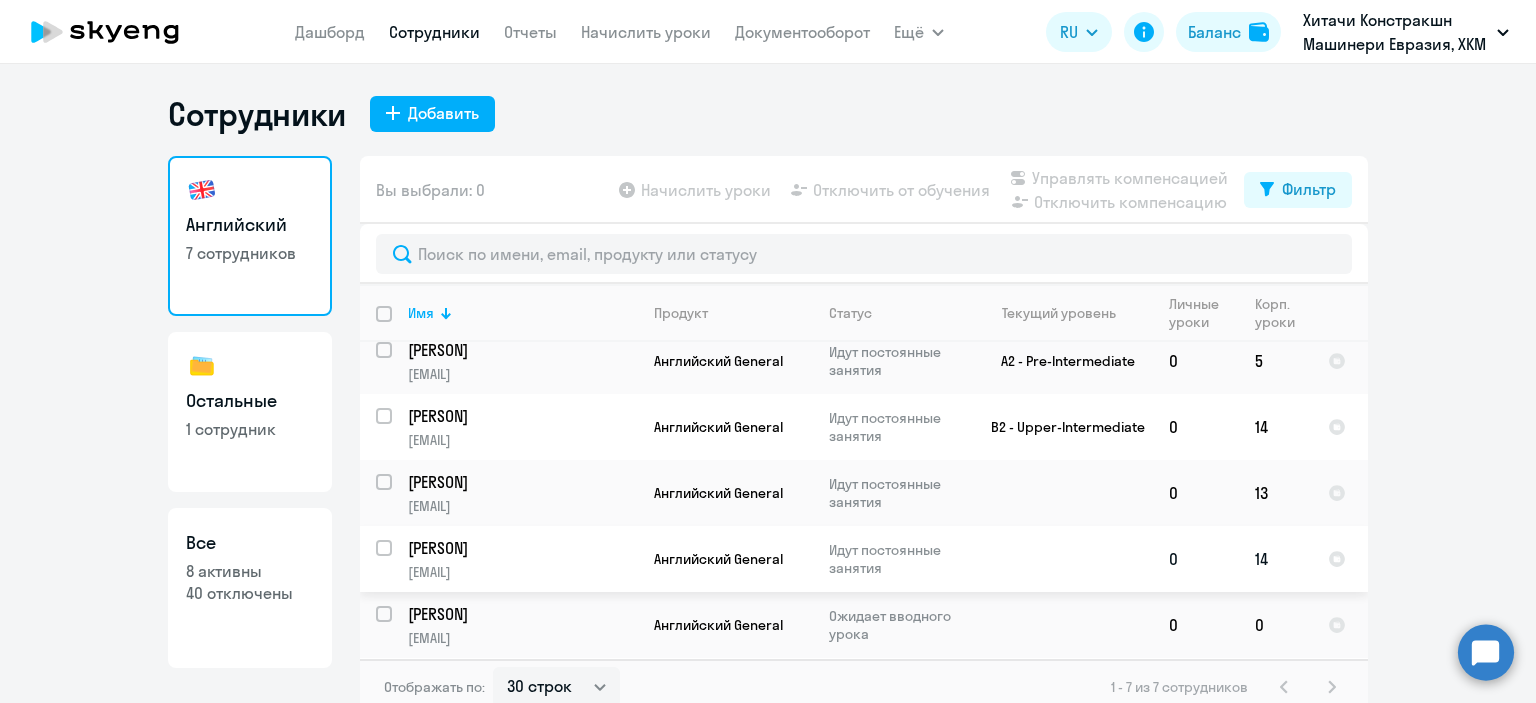 scroll, scrollTop: 148, scrollLeft: 0, axis: vertical 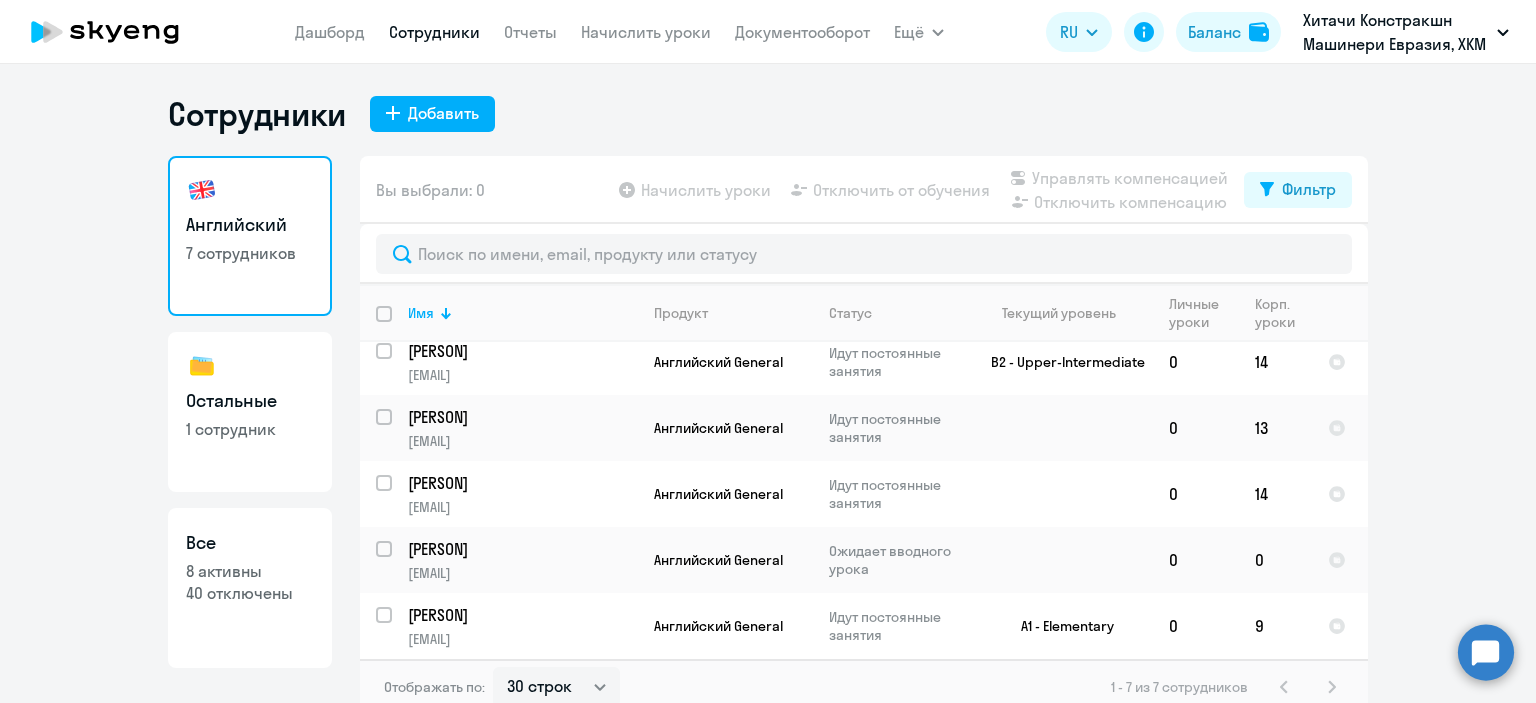 click 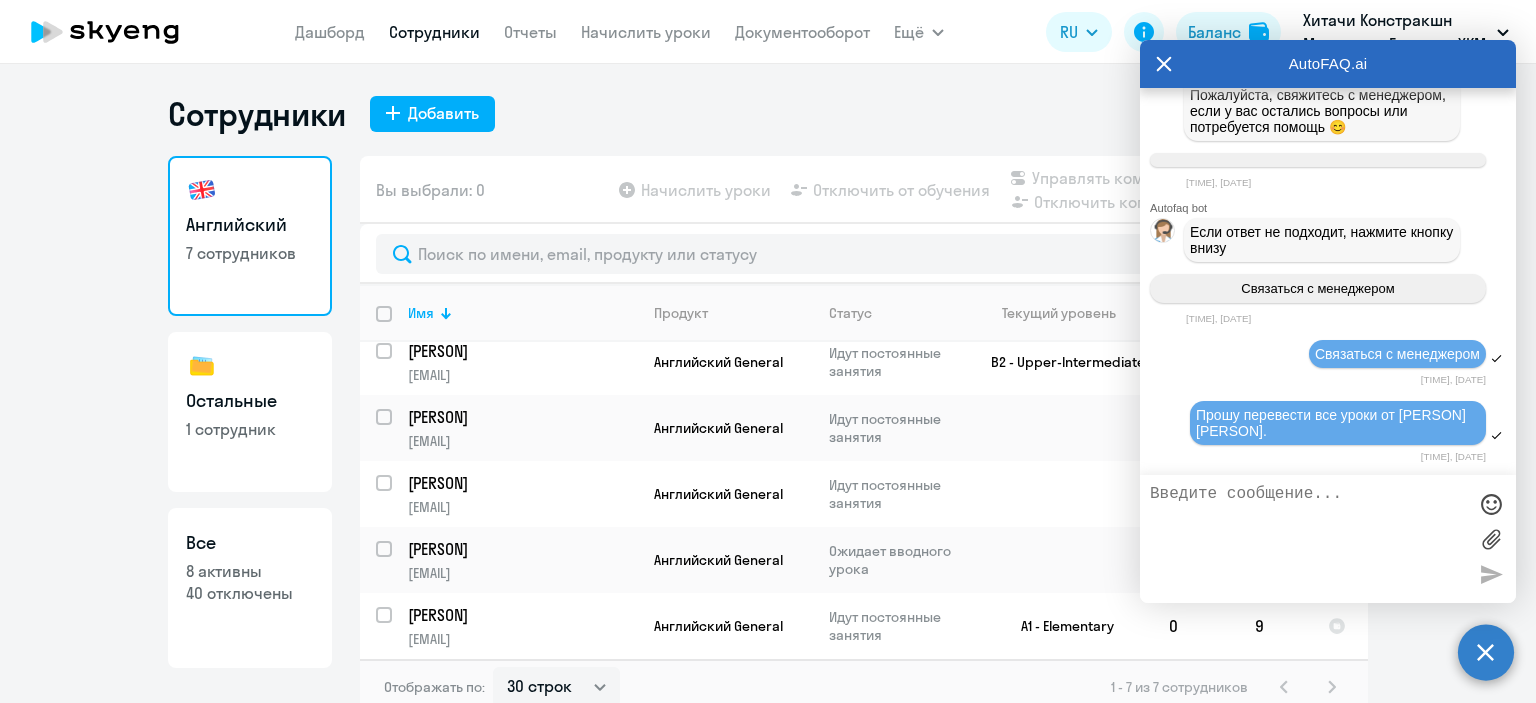 scroll, scrollTop: 11012, scrollLeft: 0, axis: vertical 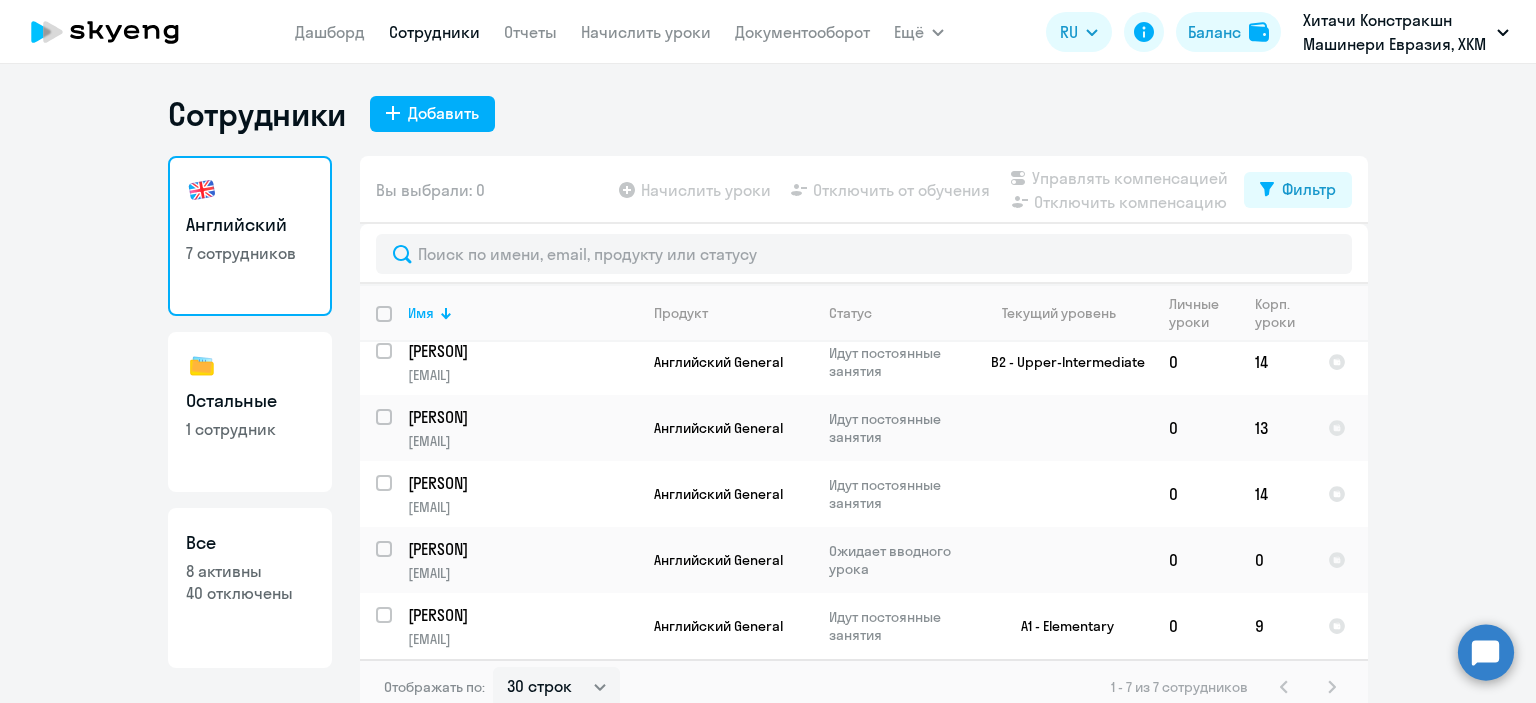 click 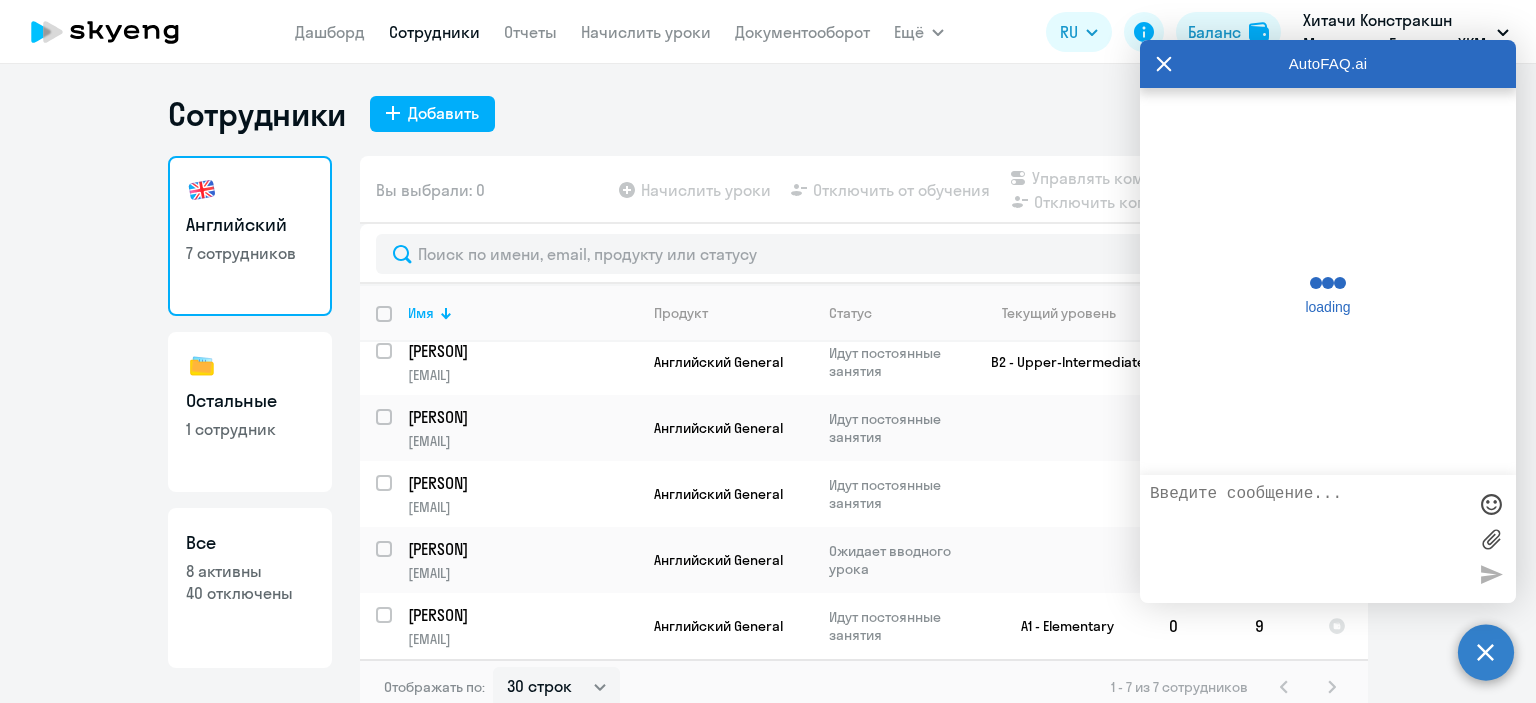 scroll, scrollTop: 386, scrollLeft: 0, axis: vertical 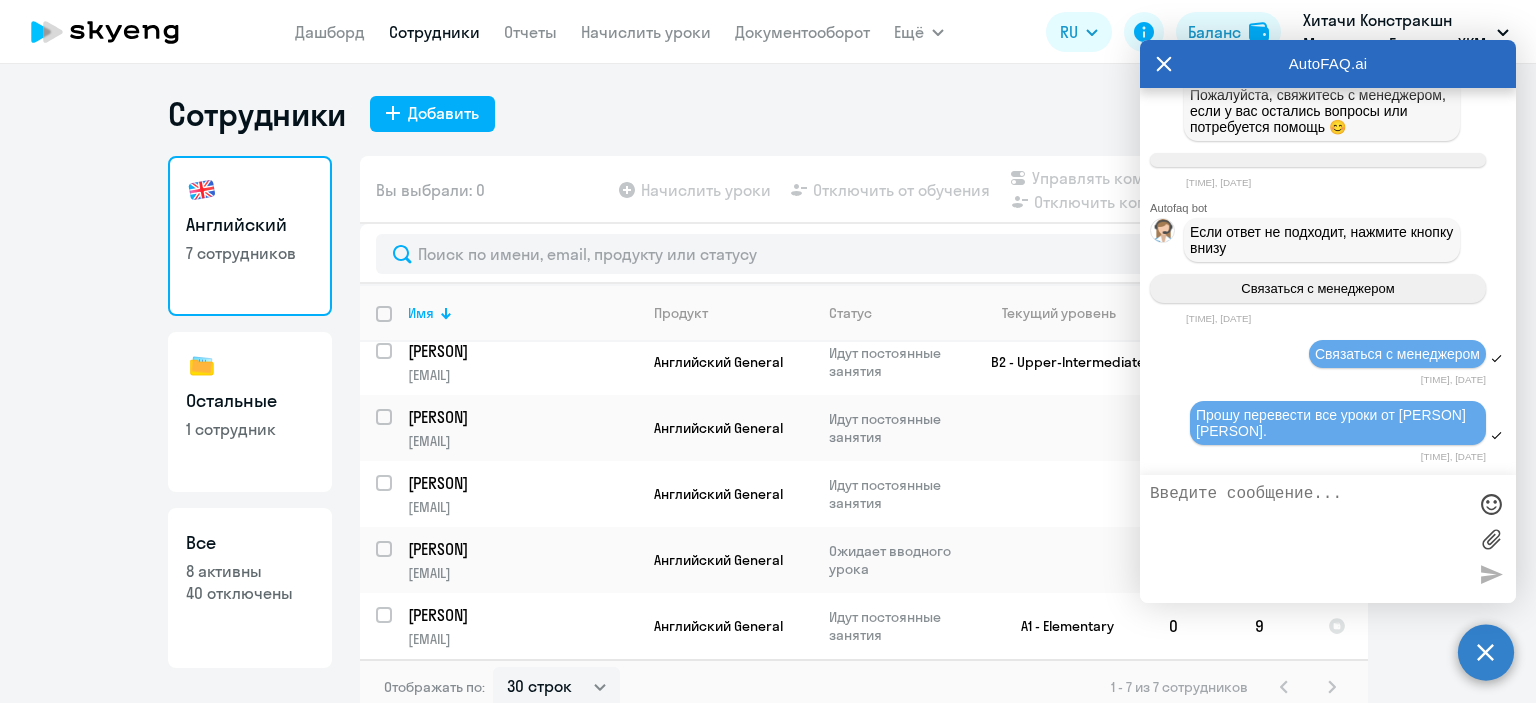 click 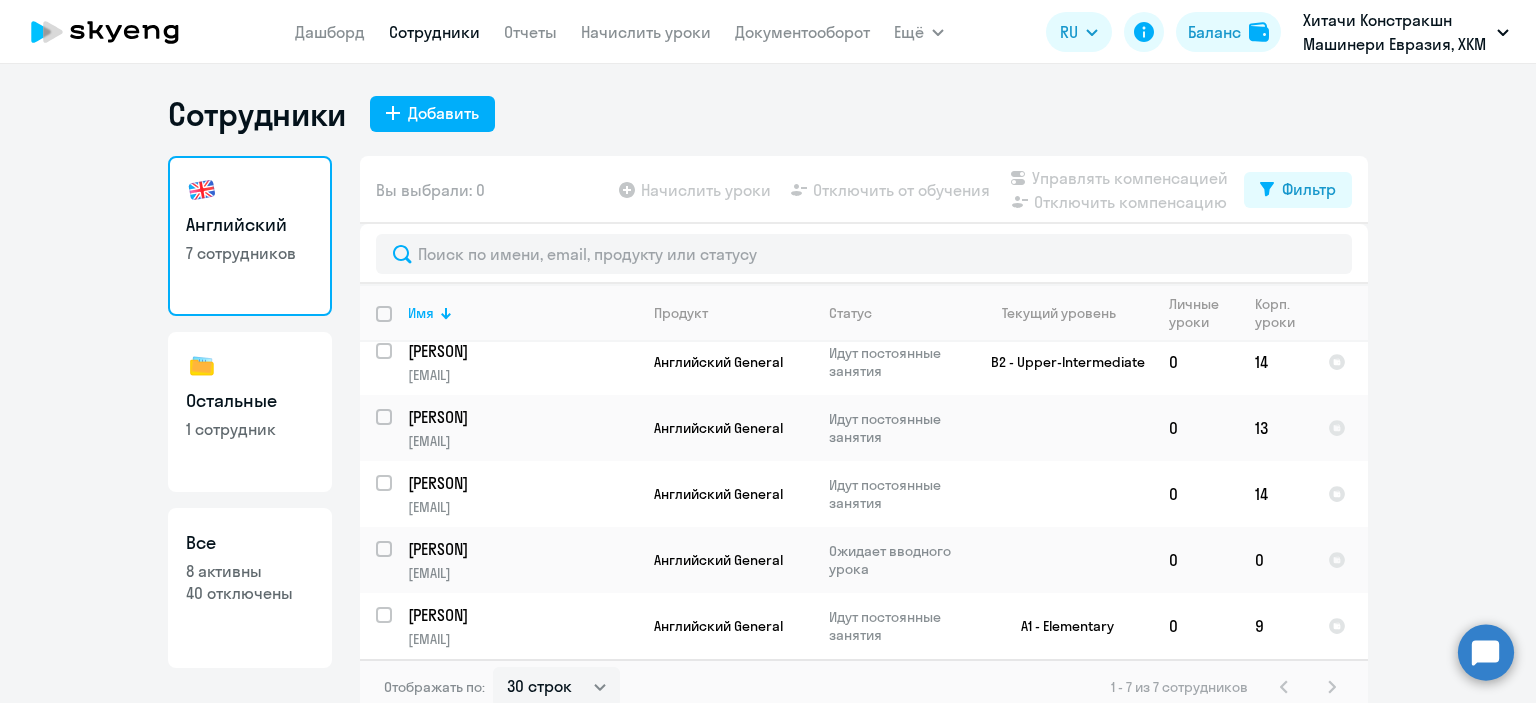 click 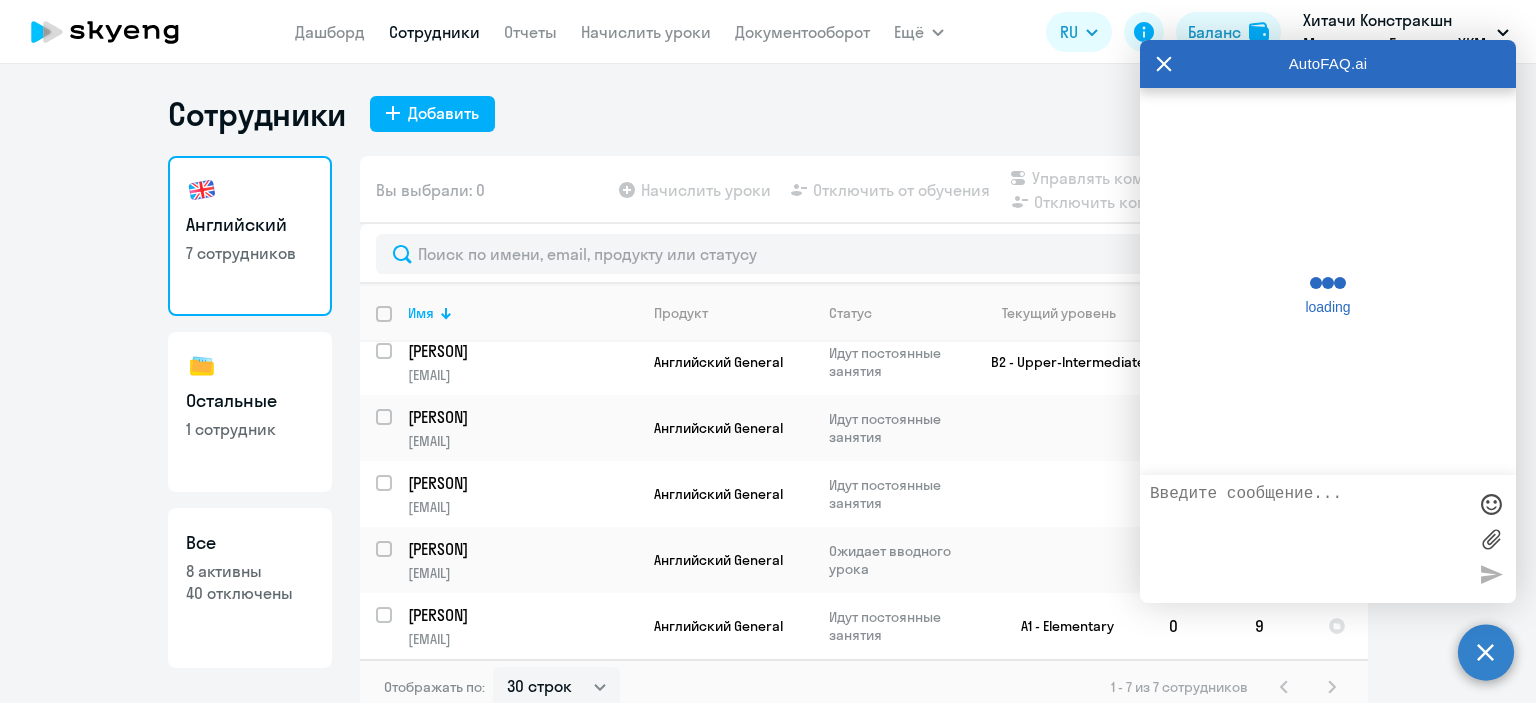 scroll, scrollTop: 386, scrollLeft: 0, axis: vertical 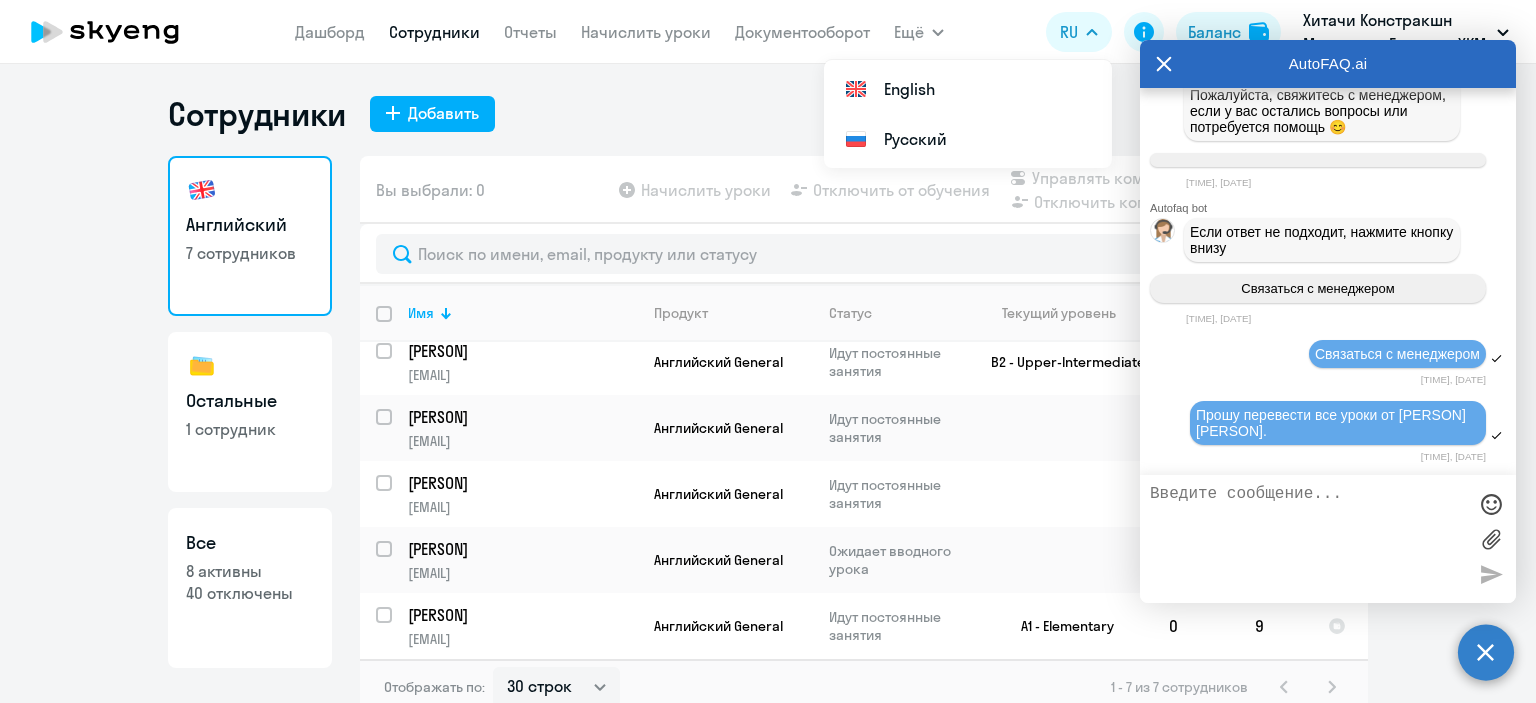 click 